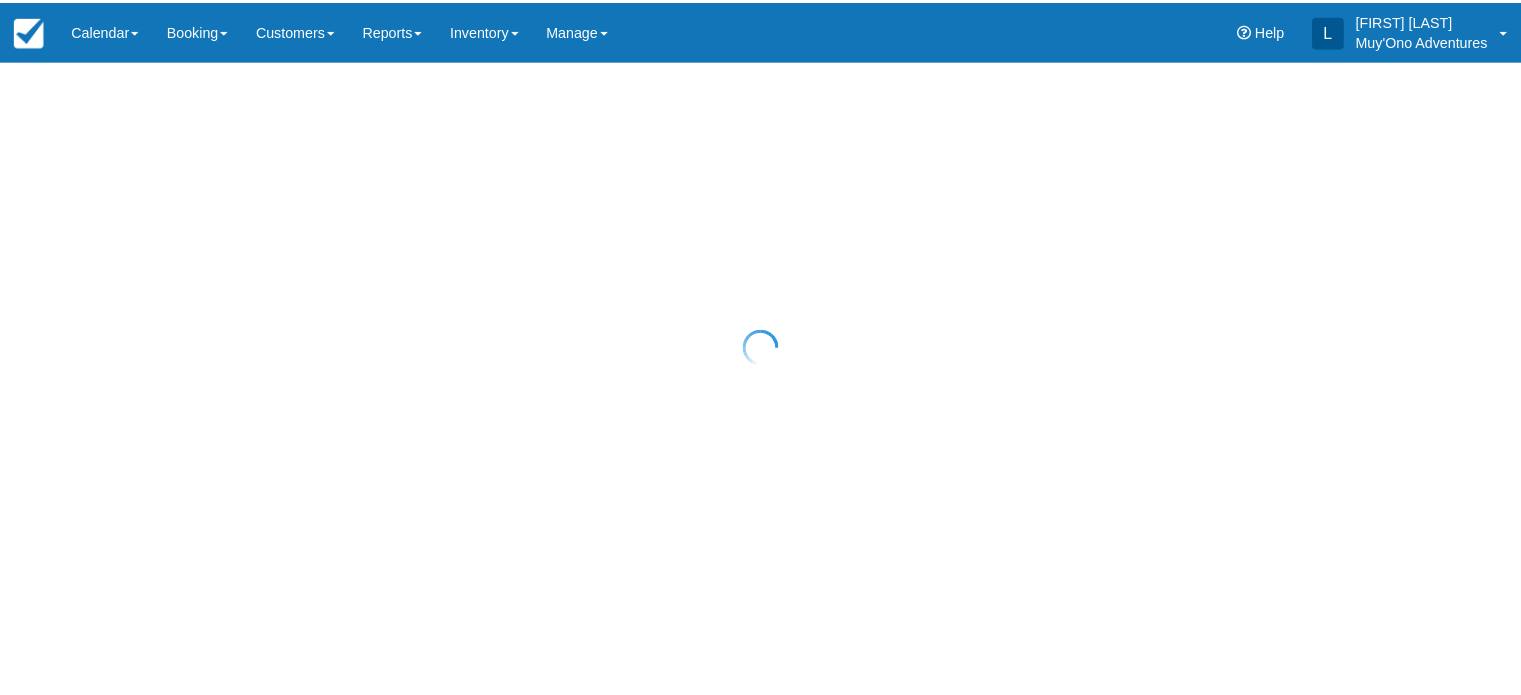 scroll, scrollTop: 0, scrollLeft: 0, axis: both 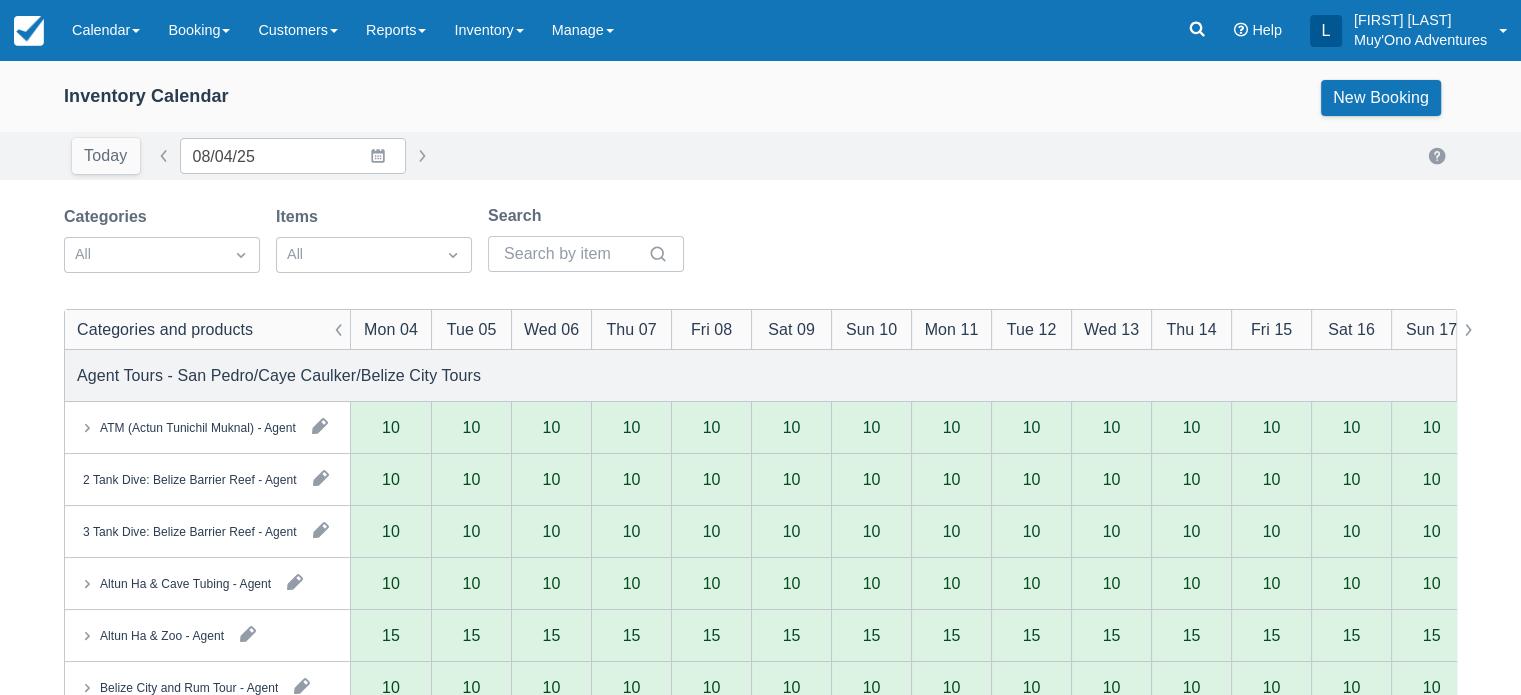 click on "Categories All Items All Search" at bounding box center [760, 244] 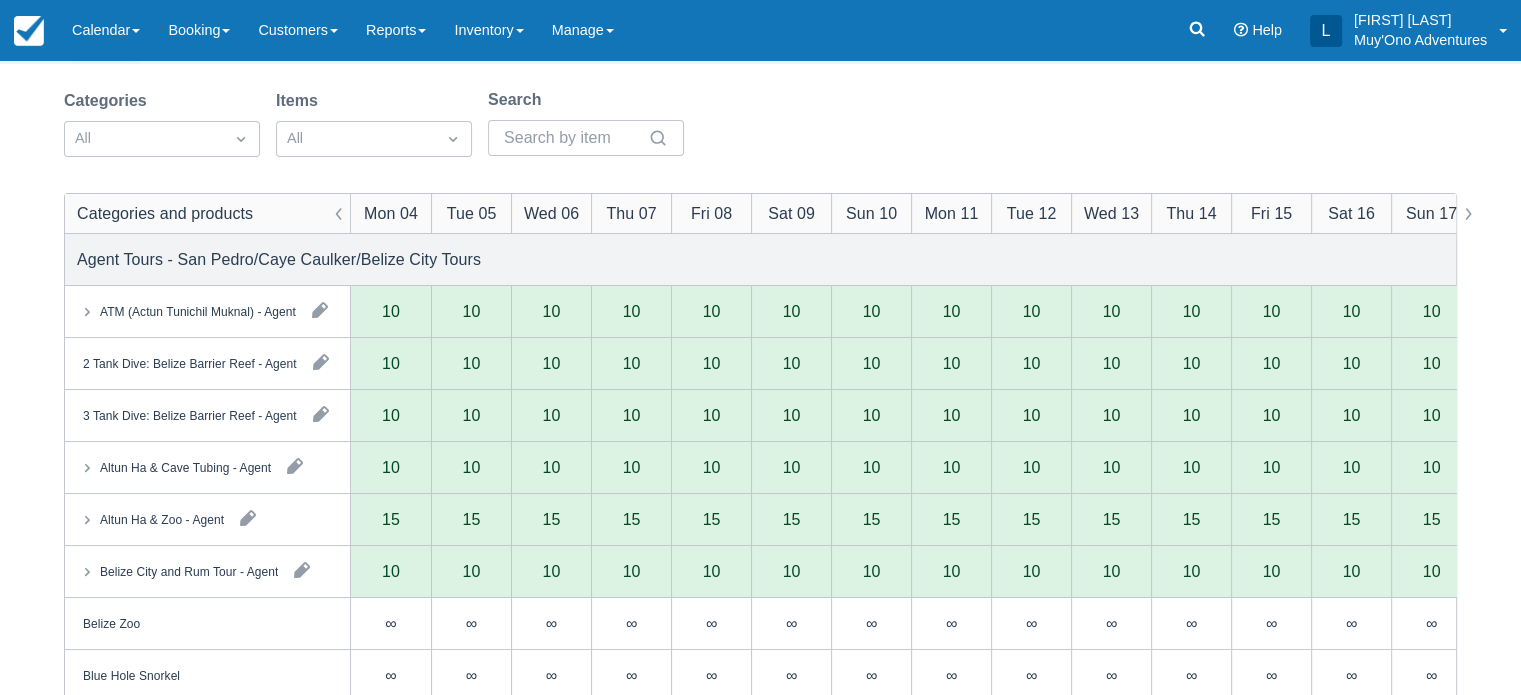 scroll, scrollTop: 0, scrollLeft: 0, axis: both 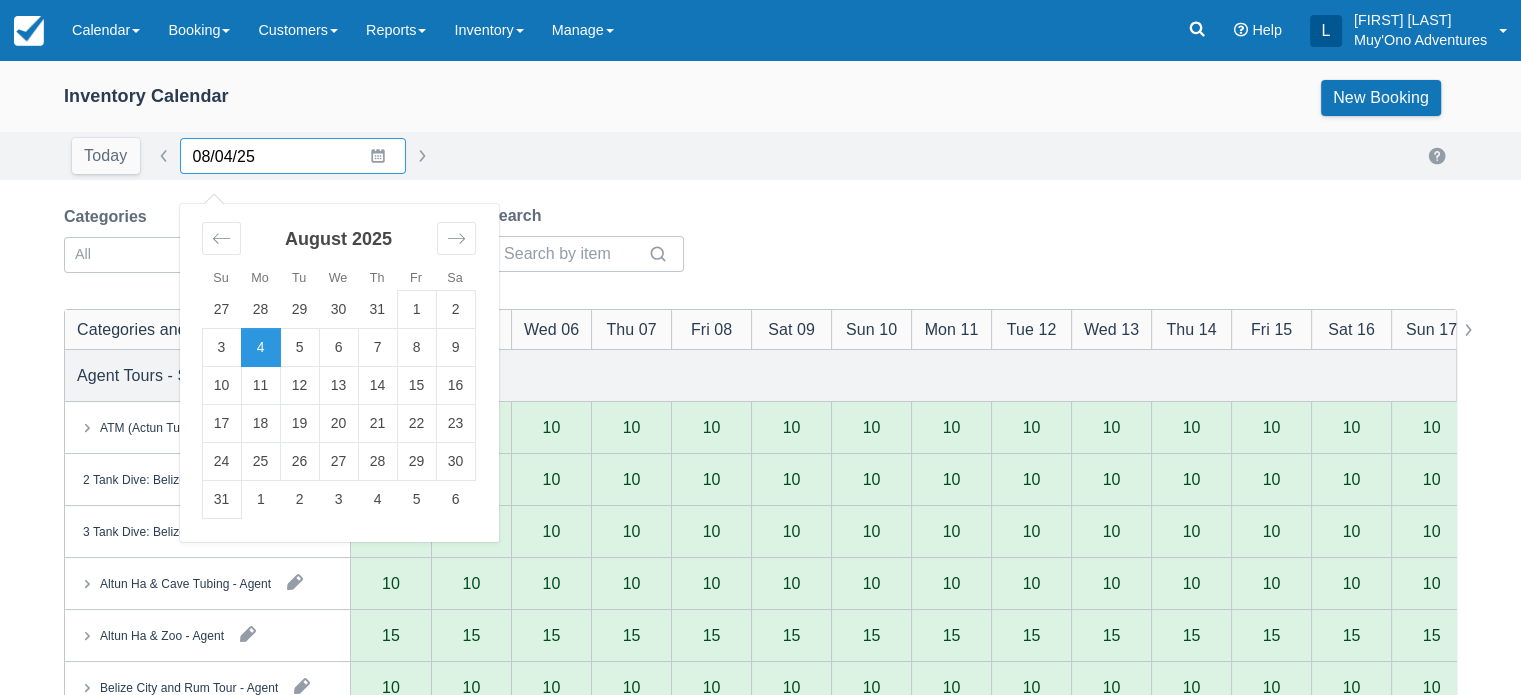 click on "08/04/25" at bounding box center (293, 156) 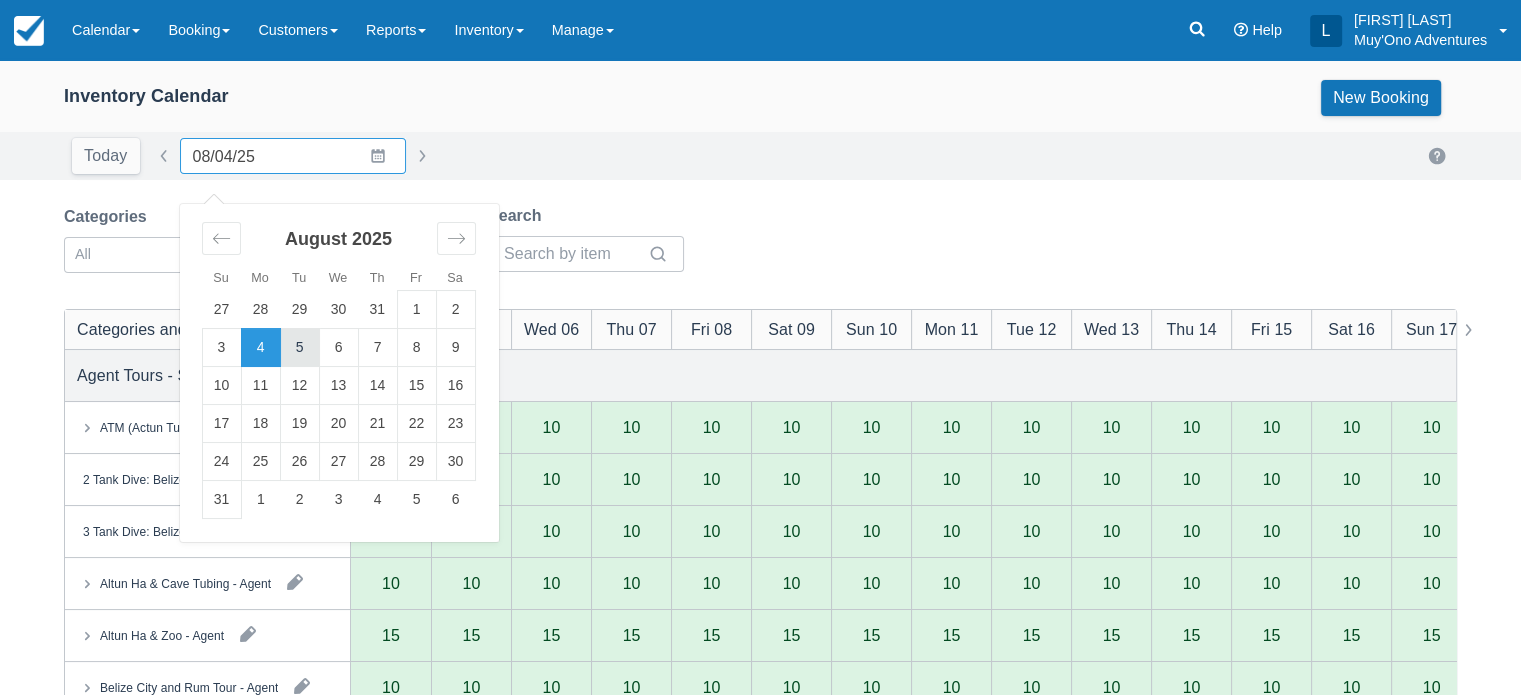 click on "5" at bounding box center [299, 348] 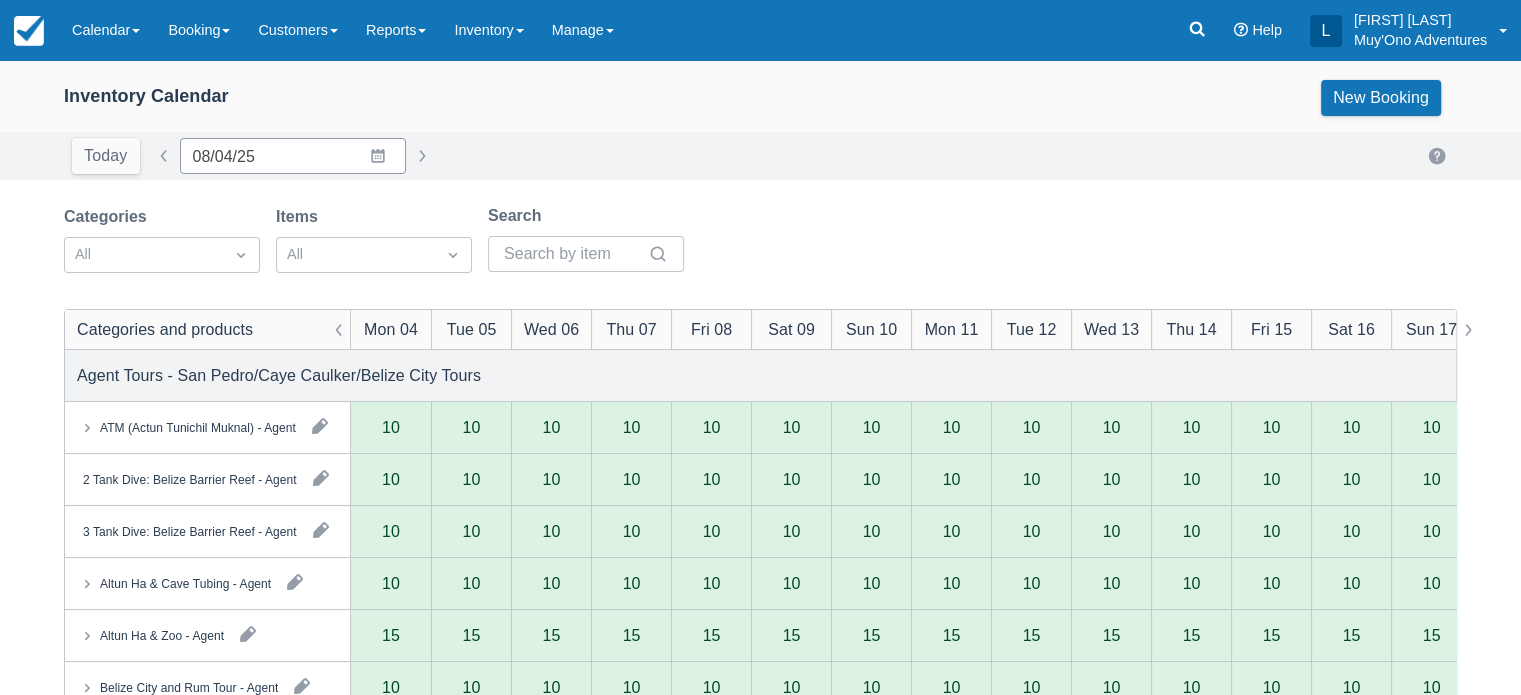 type on "08/05/25" 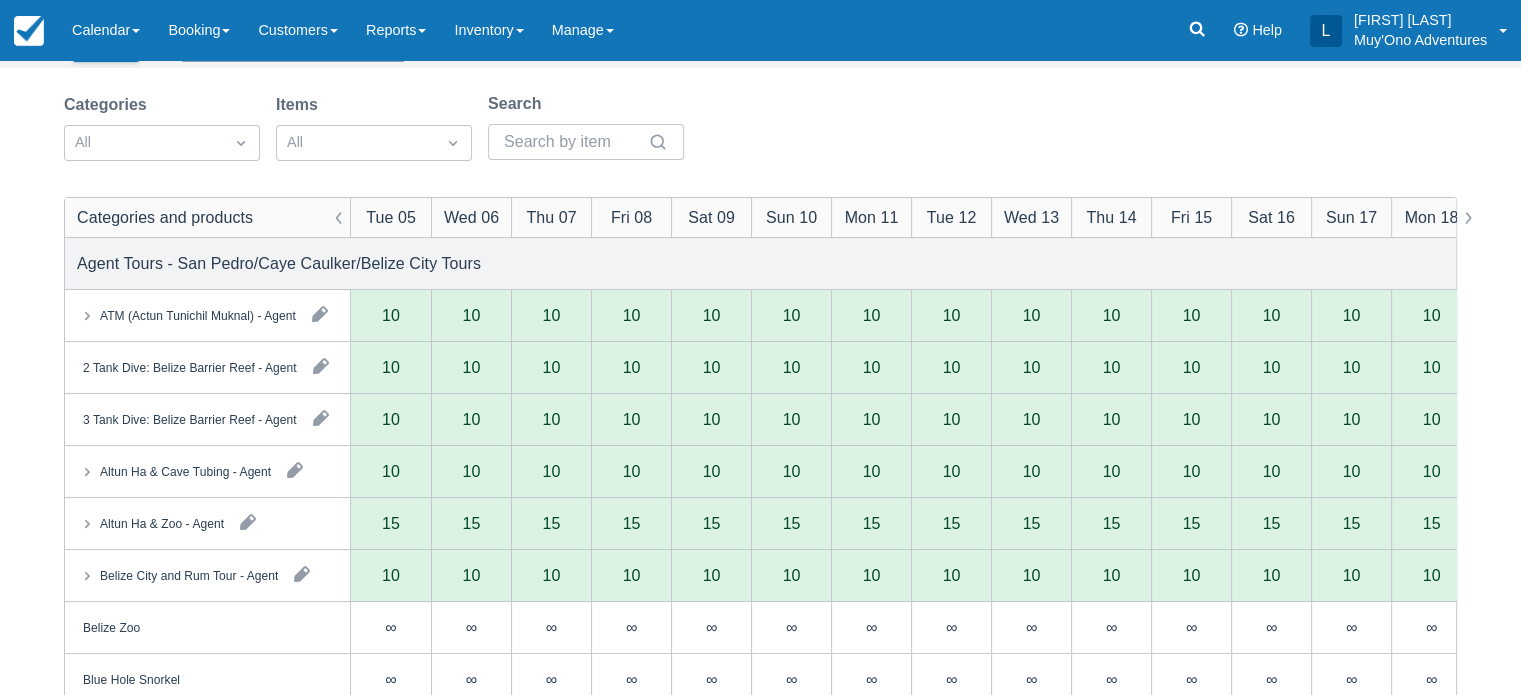 scroll, scrollTop: 0, scrollLeft: 0, axis: both 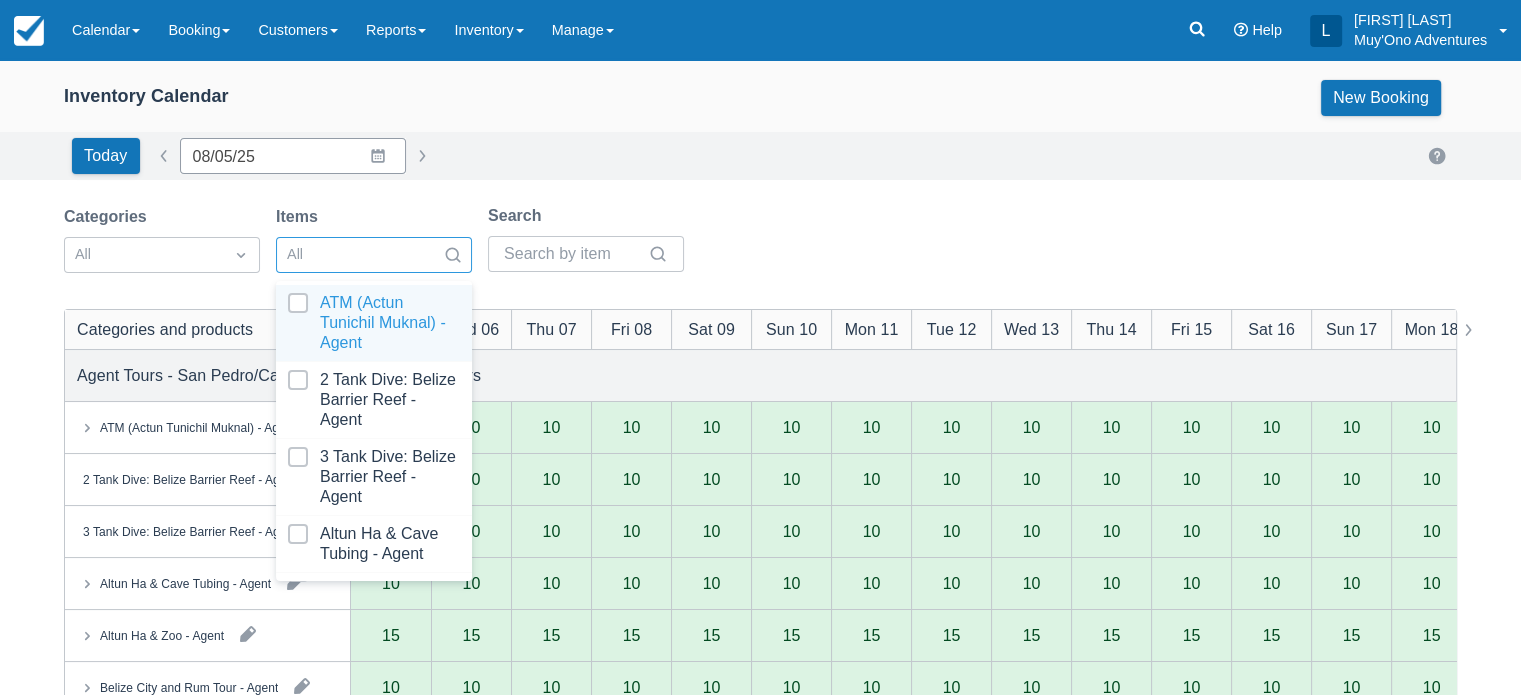 click at bounding box center [453, 255] 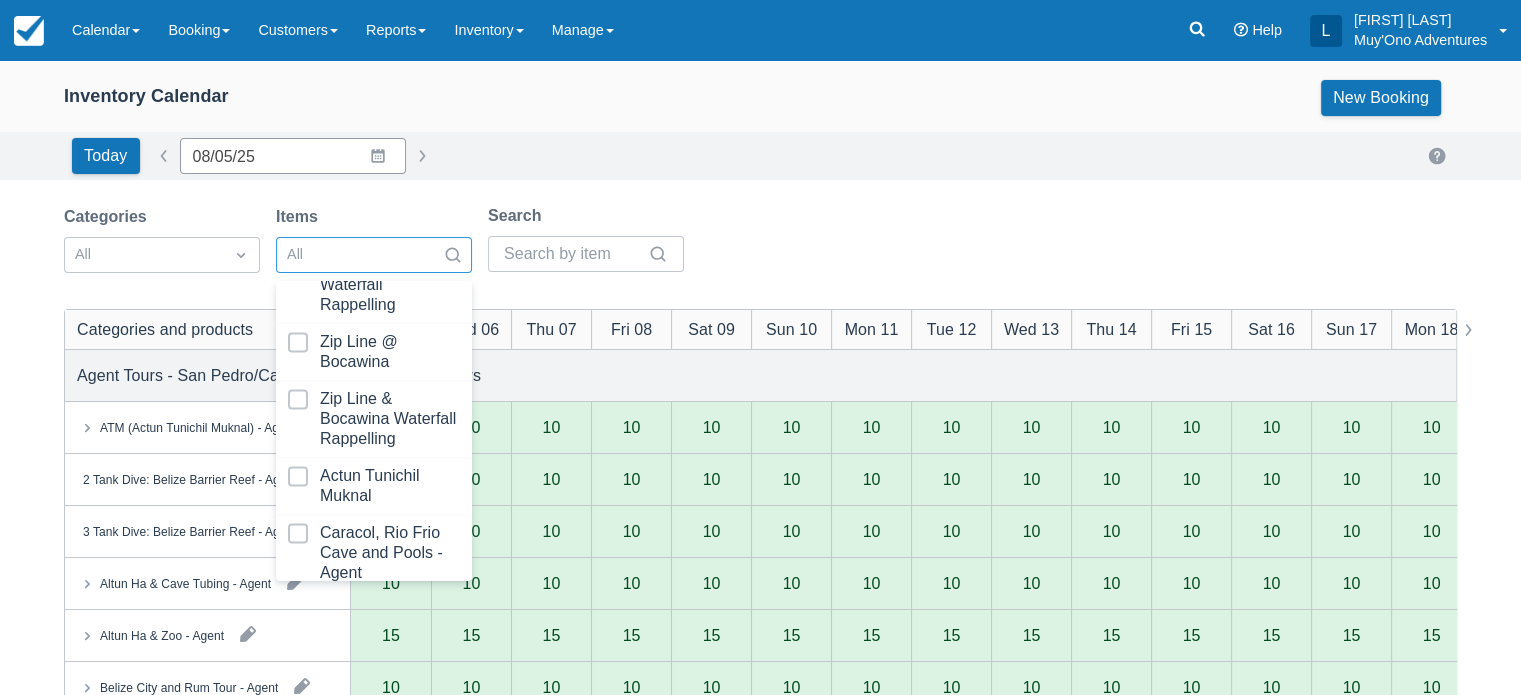 scroll, scrollTop: 3182, scrollLeft: 0, axis: vertical 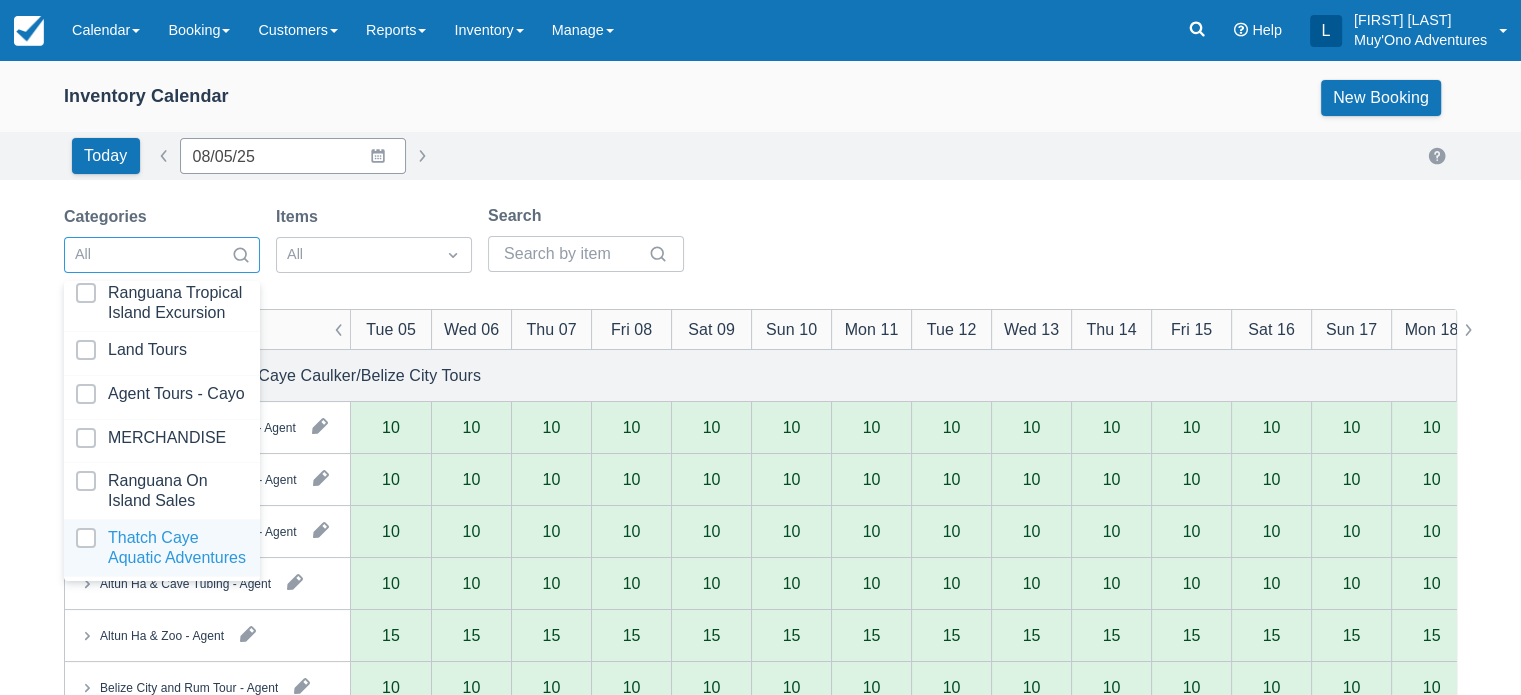 click at bounding box center (162, 548) 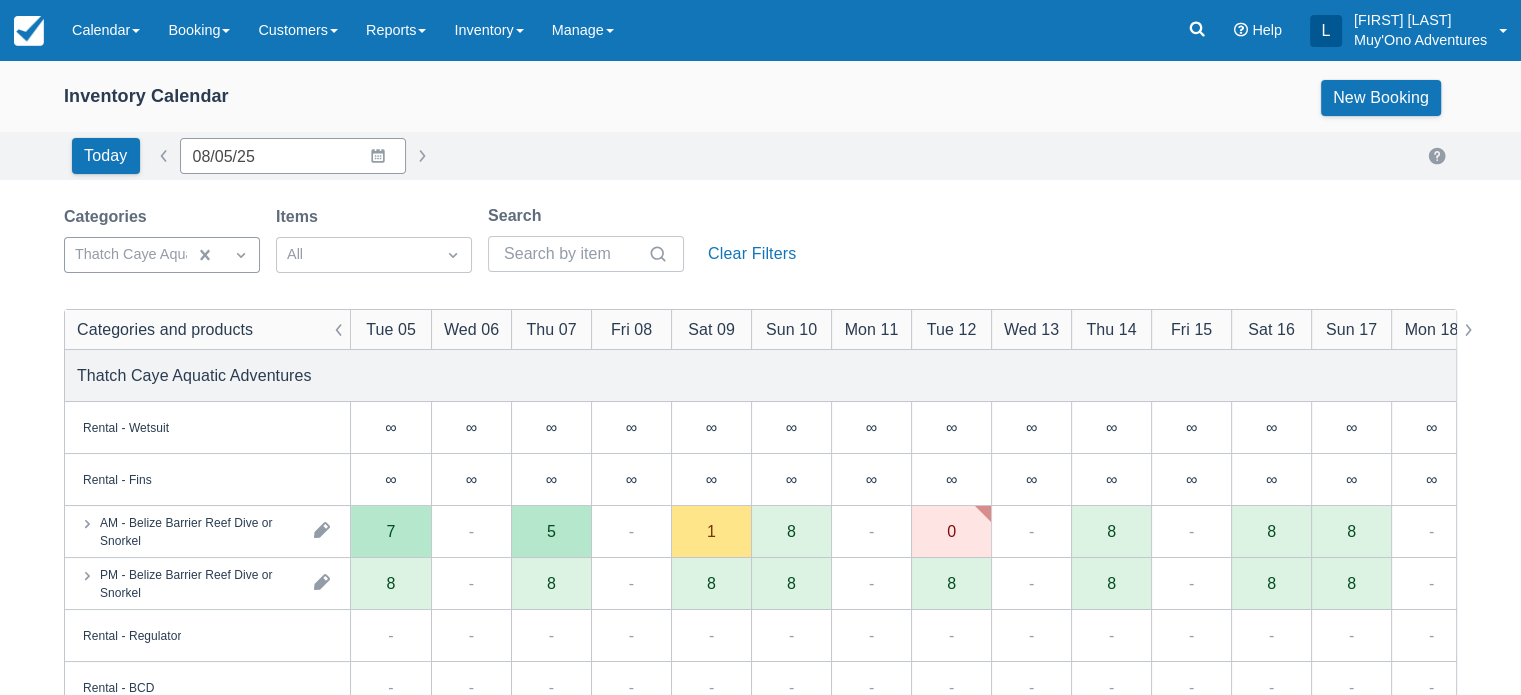 click on "Inventory Calendar New Booking Today Date 08/05/25 Navigate forward to interact with the calendar and select a date. Press the question mark key to get the keyboard shortcuts for changing dates. Categories Thatch Caye Aquatic Adventures Items All Search Clear Filters Categories and products Tue 05 Wed 06 Thu 07 Fri 08 Sat 09 Sun 10 Mon 11 Tue 12 Wed 13 Thu 14 Fri 15 Sat 16 Sun 17 Mon 18 Tue 19 Wed 20 Thu 21 Fri 22 Sat 23 Sun 24 Mon 25 Tue 26 Wed 27 Thu 28 Fri 29 Sat 30 Sun 31 Mon 01 Thatch Caye Aquatic Adventures Rental - Wetsuit ∞ ∞ ∞ ∞ ∞ ∞ ∞ ∞ ∞ ∞ ∞ ∞ ∞ ∞ ∞ ∞ ∞ ∞ ∞ ∞ ∞ ∞ ∞ ∞ ∞ ∞ ∞ ∞ Rental - Fins ∞ ∞ ∞ ∞ ∞ ∞ ∞ ∞ ∞ ∞ ∞ ∞ ∞ ∞ ∞ ∞ ∞ ∞ ∞ ∞ ∞ ∞ ∞ ∞ ∞ ∞ ∞ ∞ AM - Belize Barrier Reef Dive or Snorkel 7 - 5 - 1 8 - 0 - 8 - 8 8 - 2 - 6 - 6 8 - 7 - 6 - 8 5 - PM - Belize Barrier Reef Dive or Snorkel 8 - 8 - 8 8 - 8 - 8 - 8 8 - 8 - 8 - 8 8 - 8 - 8 - 8 8 - Rental - Regulator - - - - - - - - - - - - - - - - - - -" at bounding box center [760, 641] 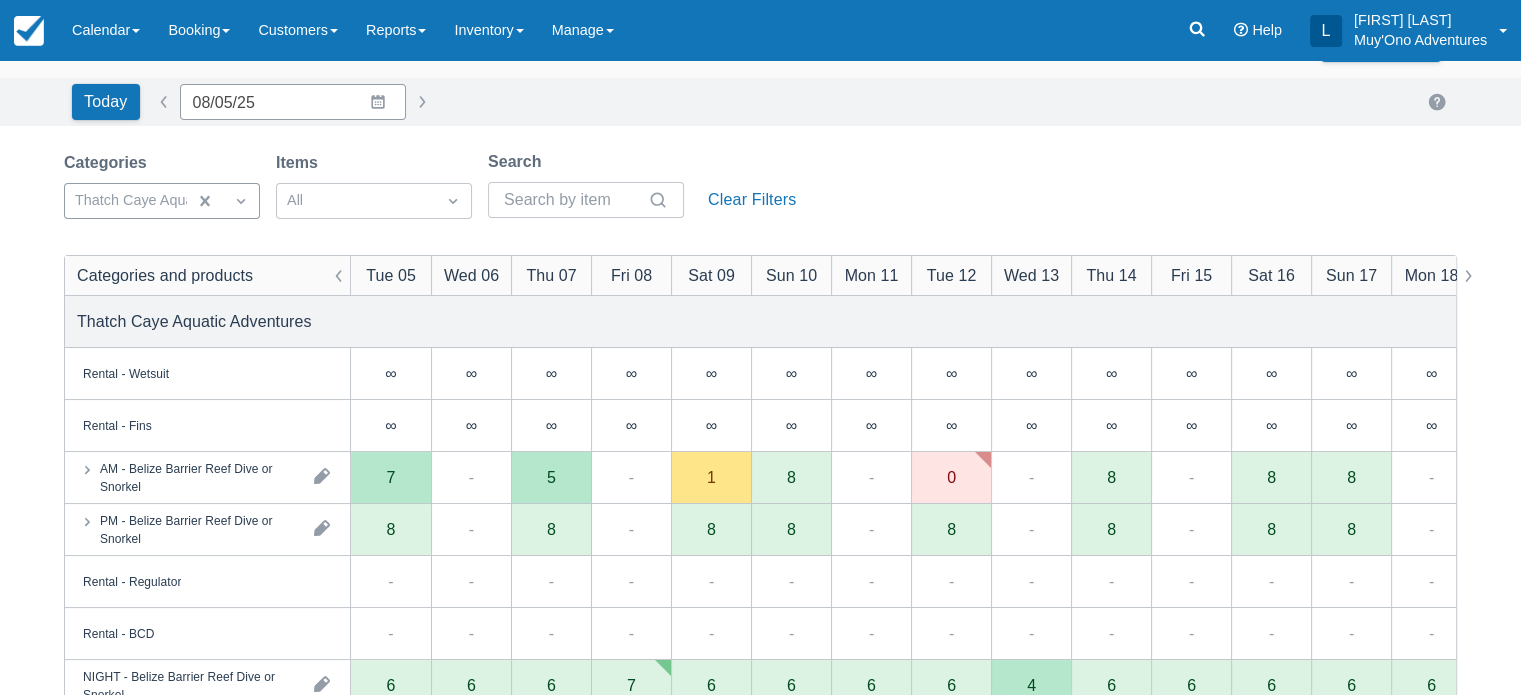 scroll, scrollTop: 48, scrollLeft: 0, axis: vertical 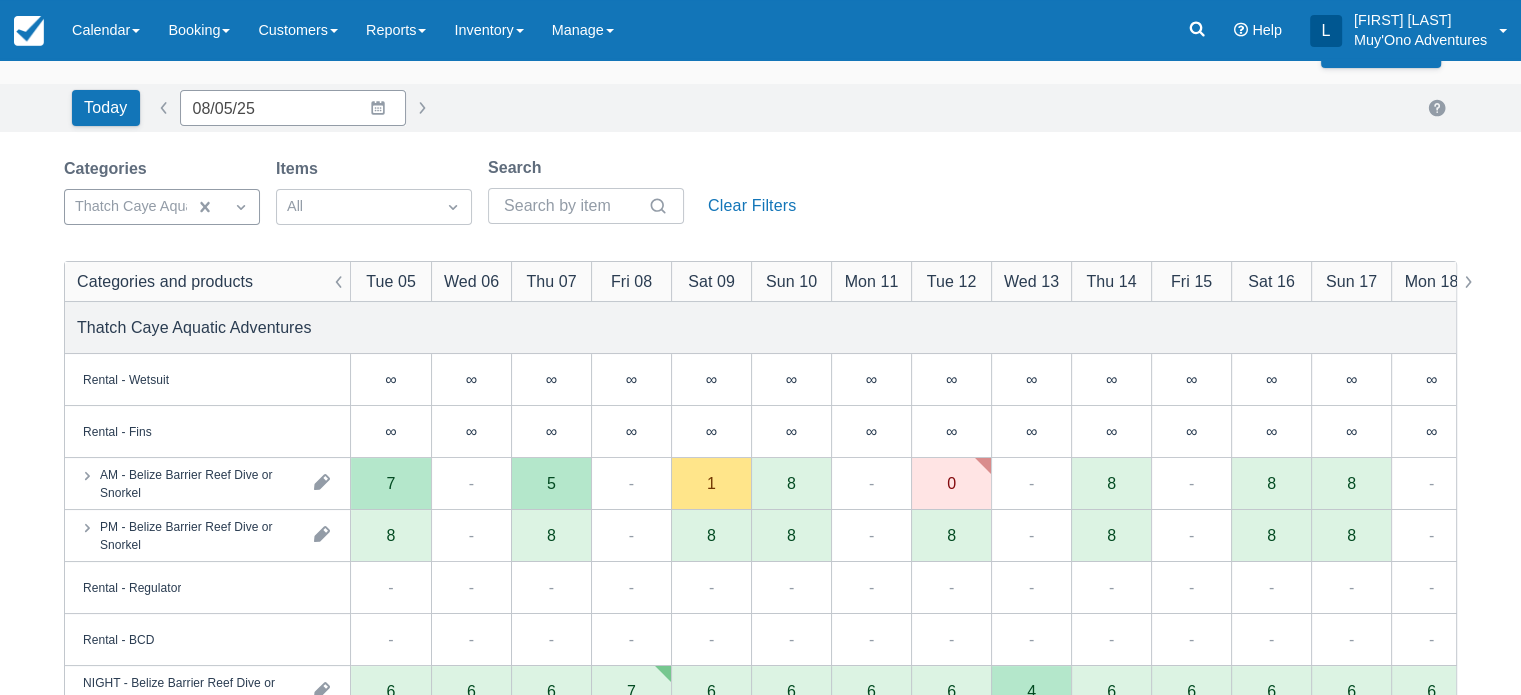 click on "7" at bounding box center [391, 483] 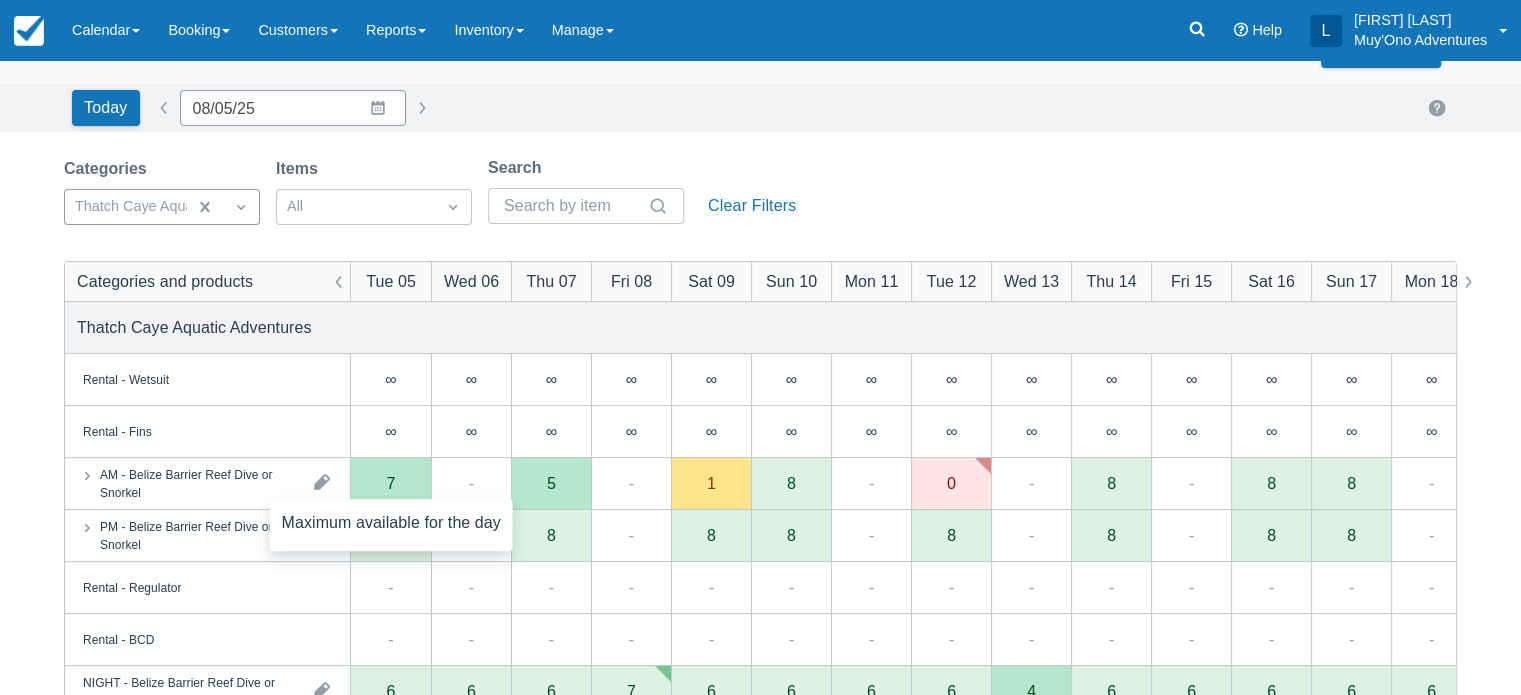 click on "7" at bounding box center [391, 483] 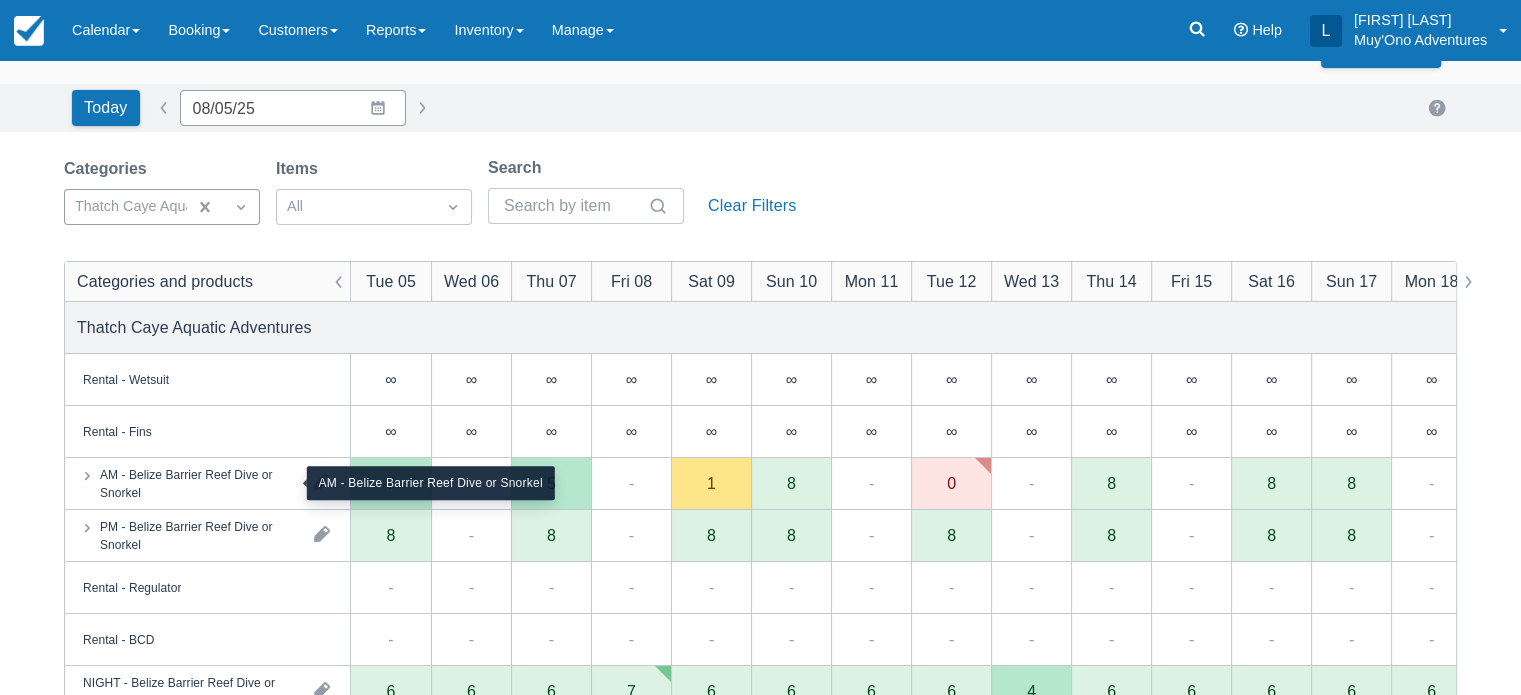 click on "AM - Belize Barrier Reef Dive or Snorkel" at bounding box center (199, 483) 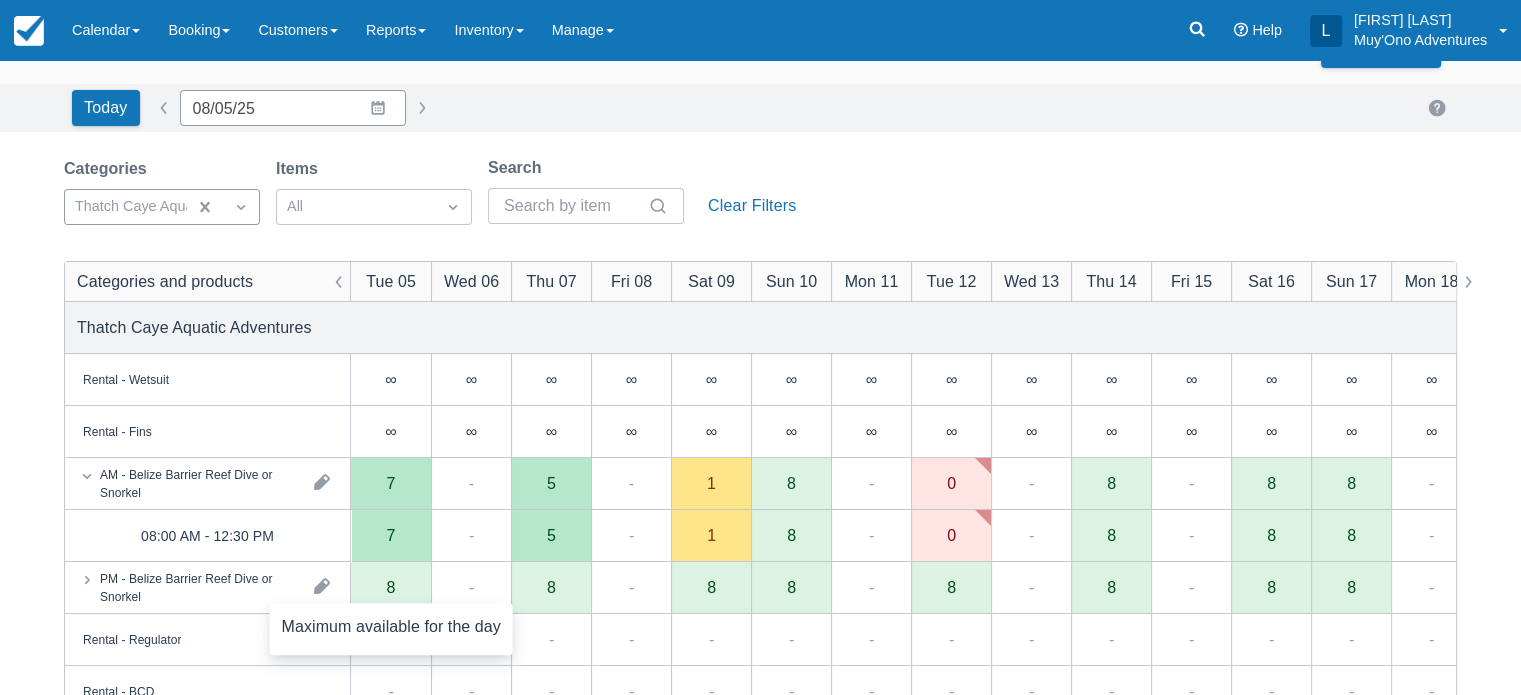 click on "8" at bounding box center [391, 588] 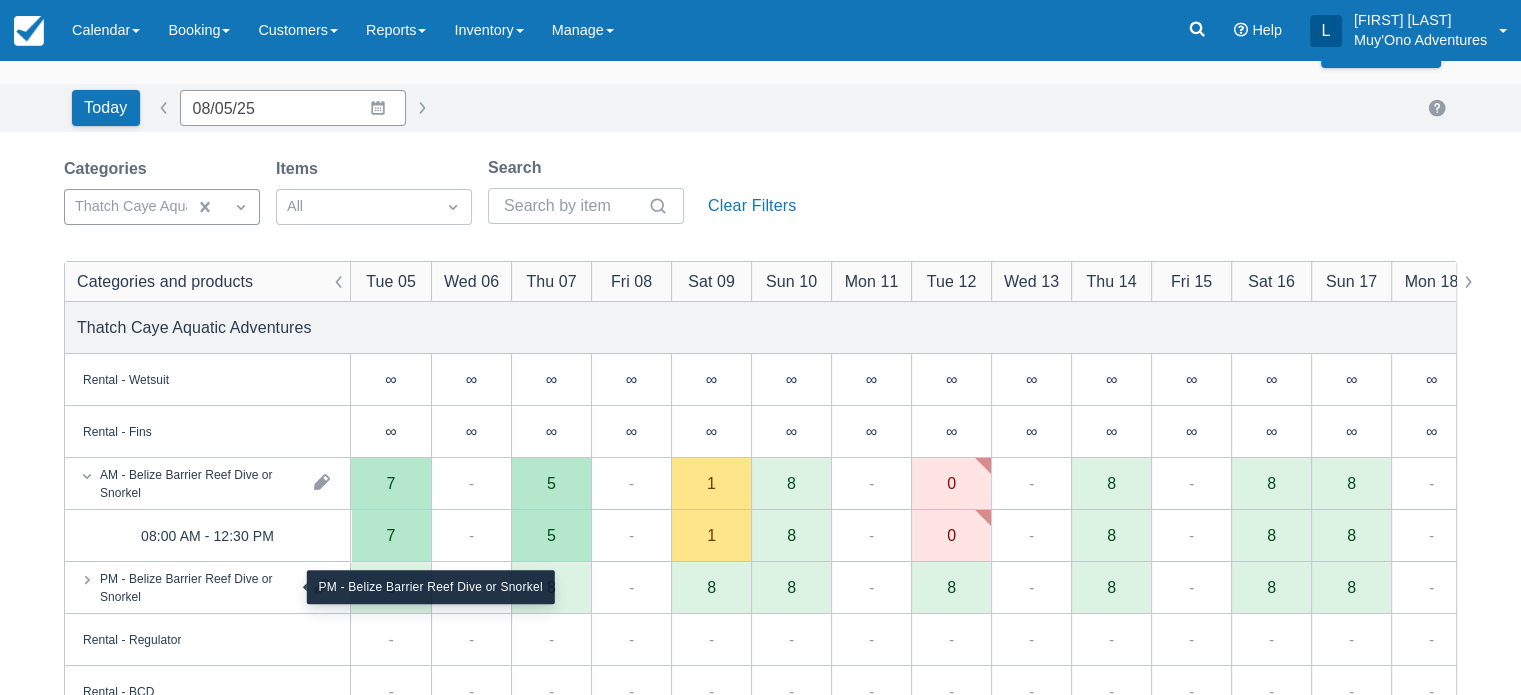 click on "PM - Belize Barrier Reef Dive or Snorkel" at bounding box center (199, 587) 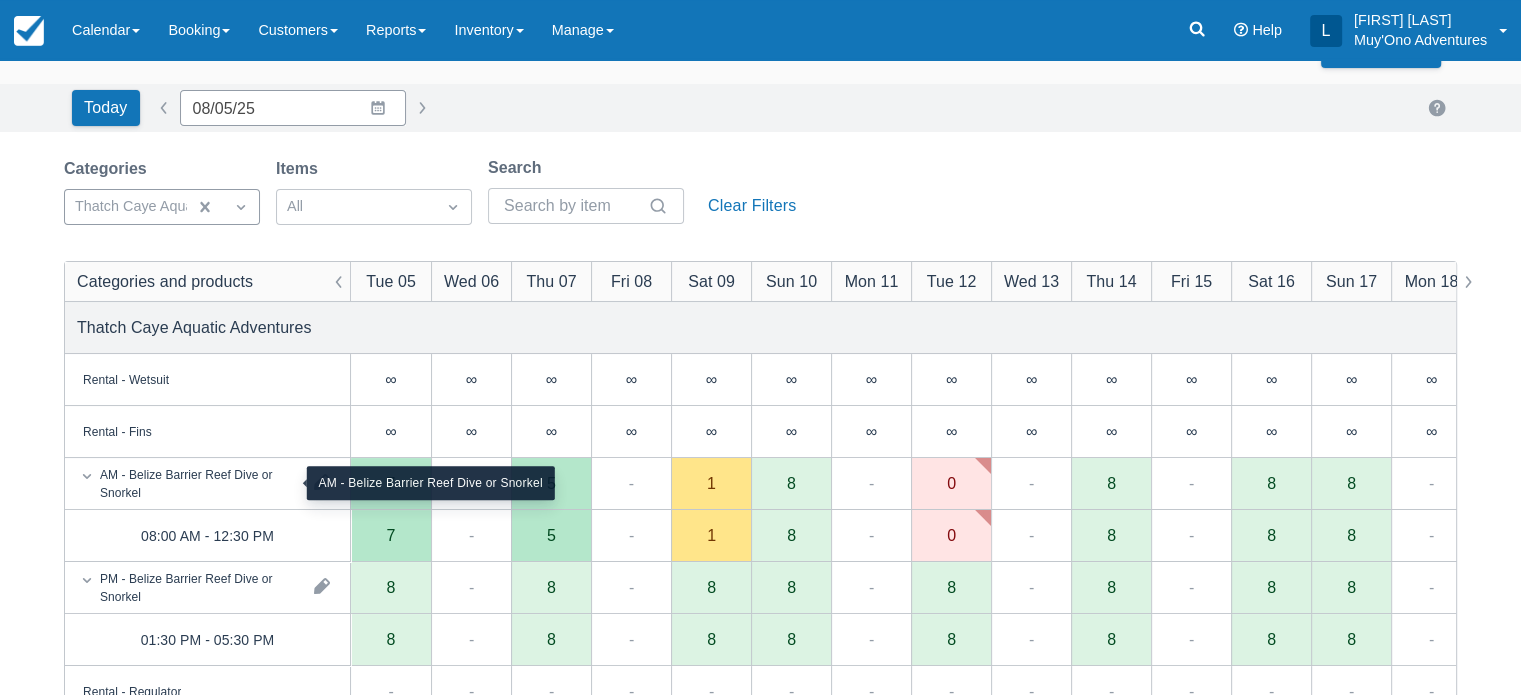 click on "AM - Belize Barrier Reef Dive or Snorkel" at bounding box center [199, 483] 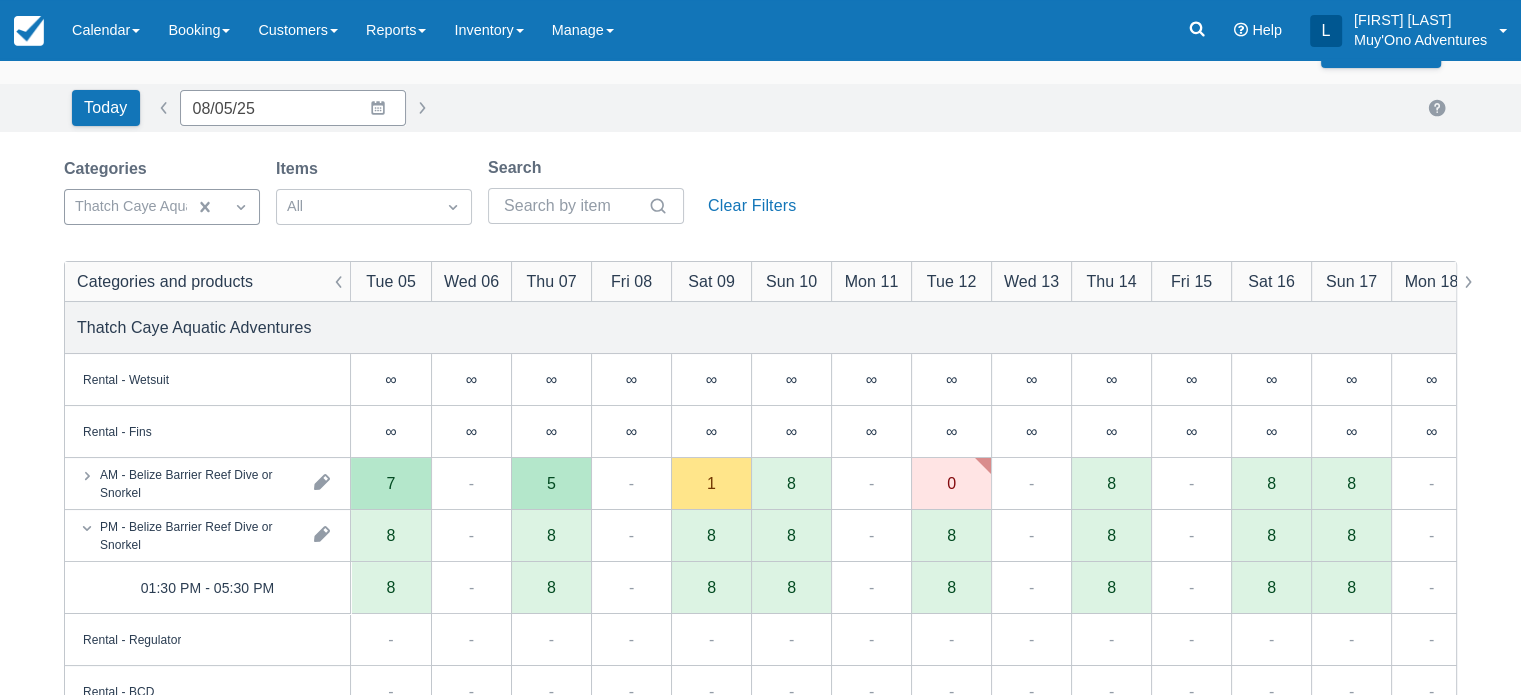 click on "01:30 PM - 05:30 PM" at bounding box center (208, 587) 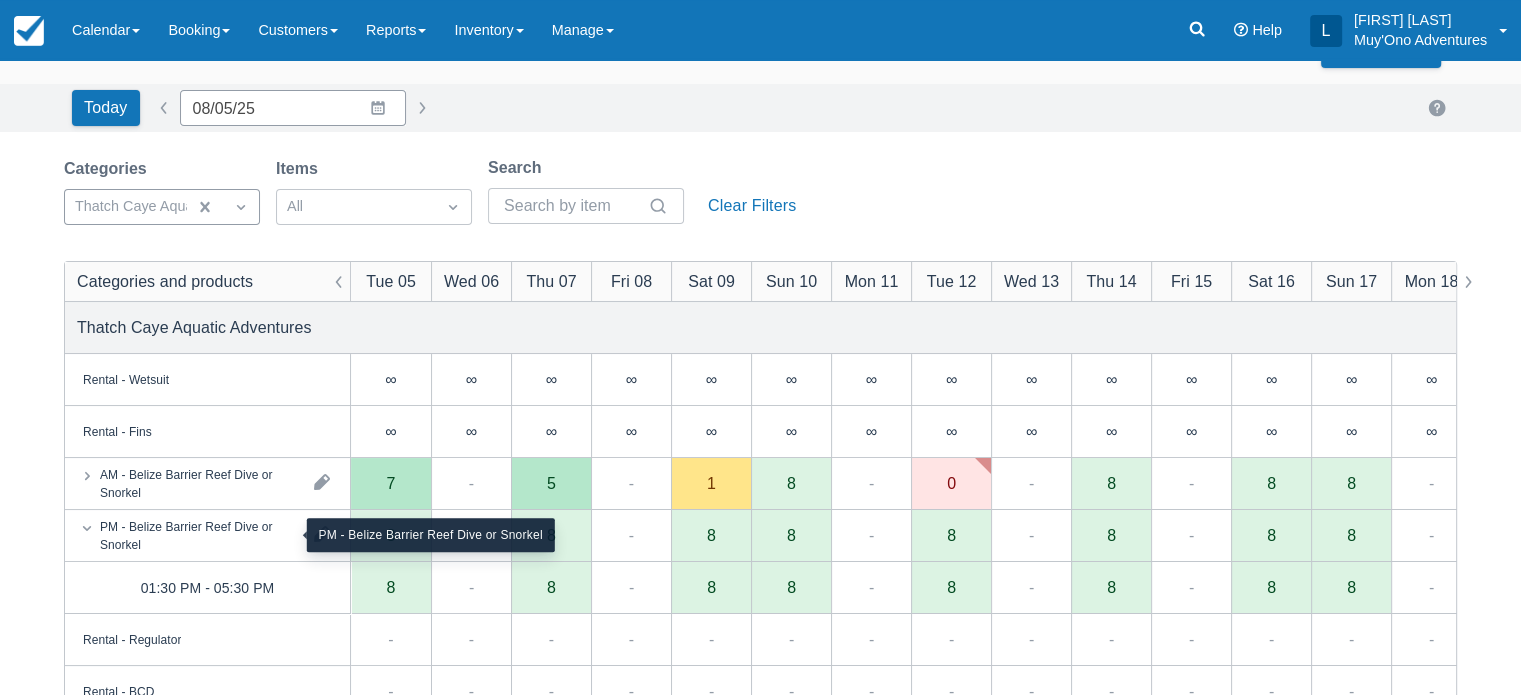 click on "PM - Belize Barrier Reef Dive or Snorkel" at bounding box center [199, 535] 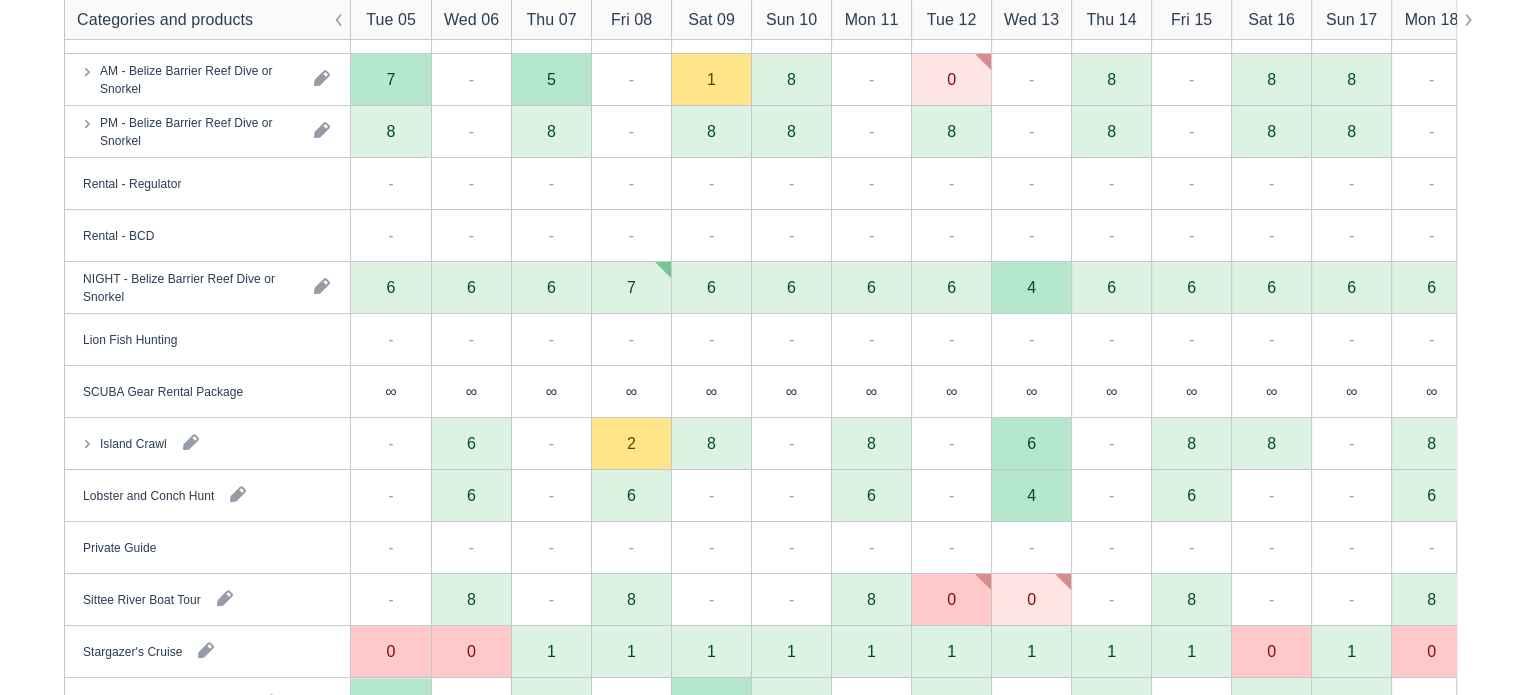 scroll, scrollTop: 454, scrollLeft: 0, axis: vertical 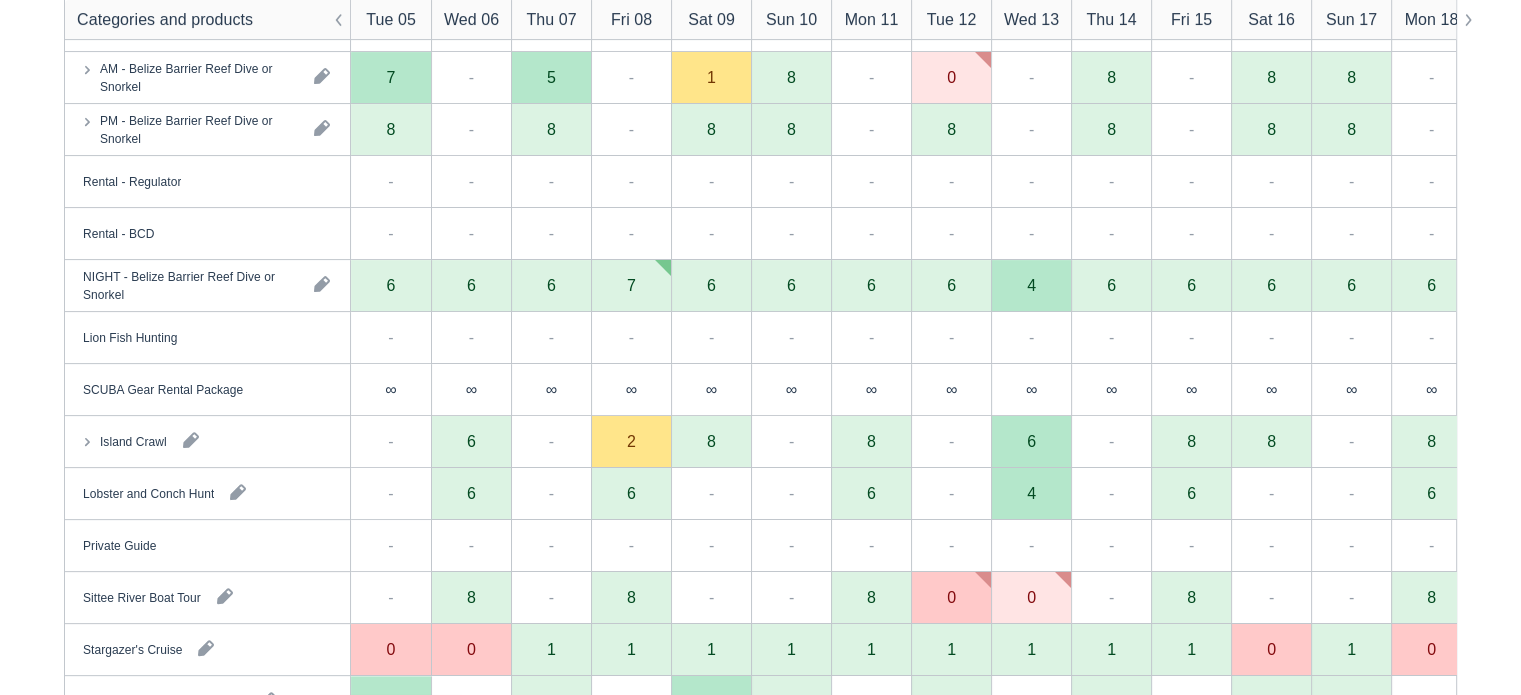 click on "6" at bounding box center [391, 702] 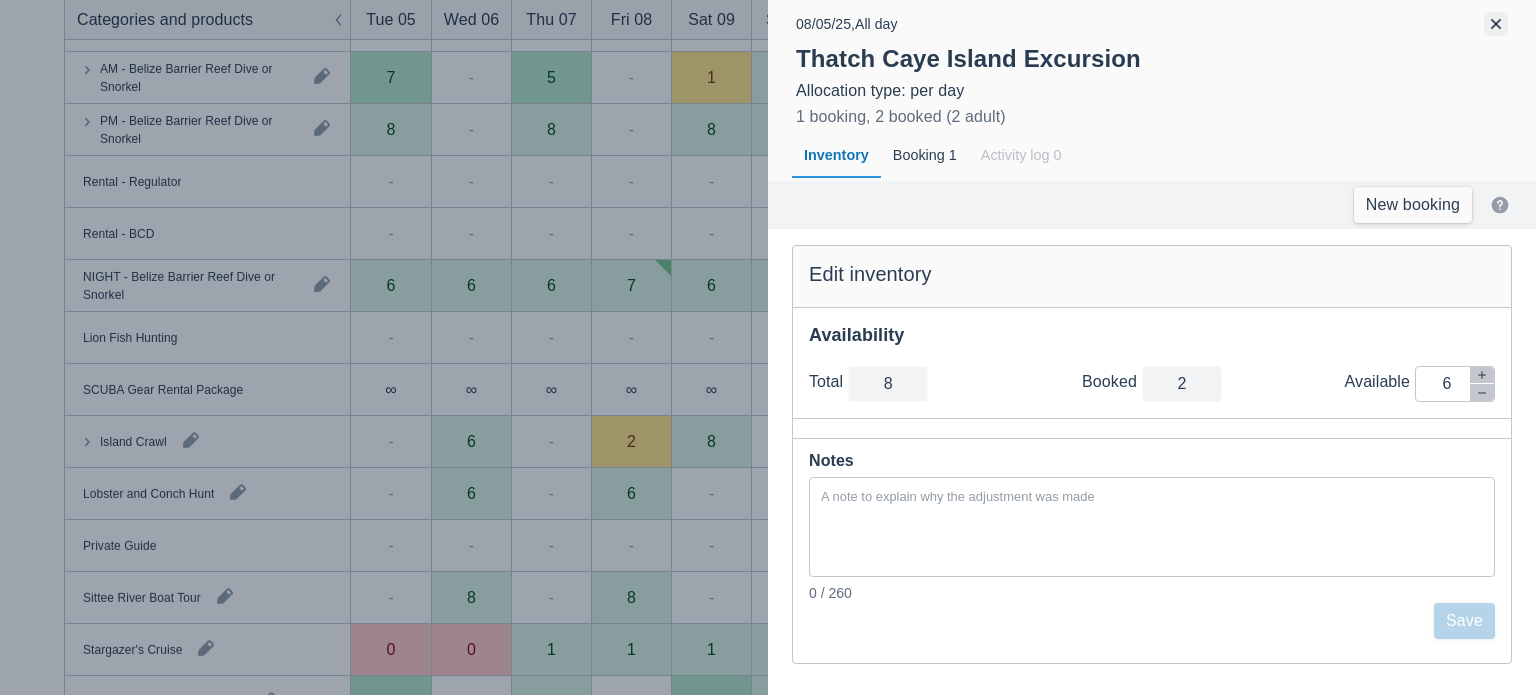 click at bounding box center (1496, 24) 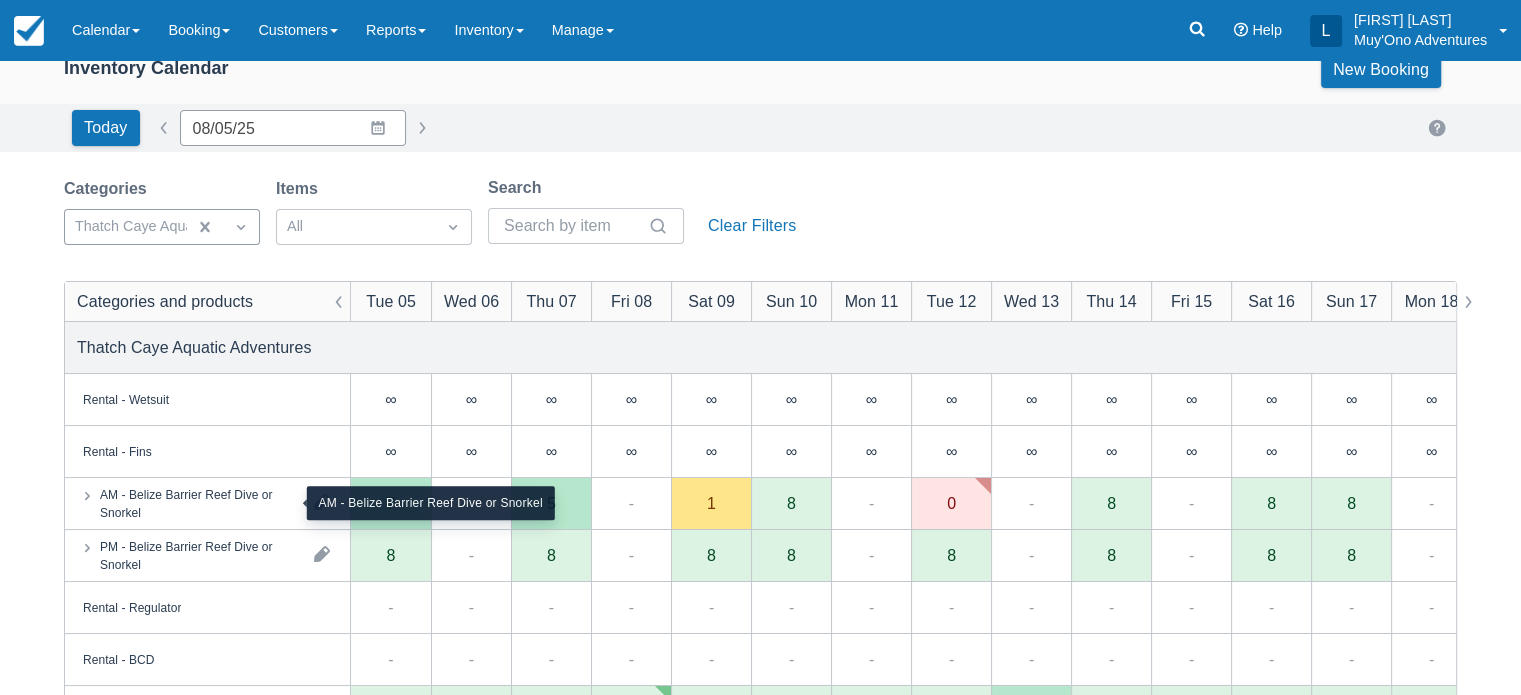 scroll, scrollTop: 0, scrollLeft: 0, axis: both 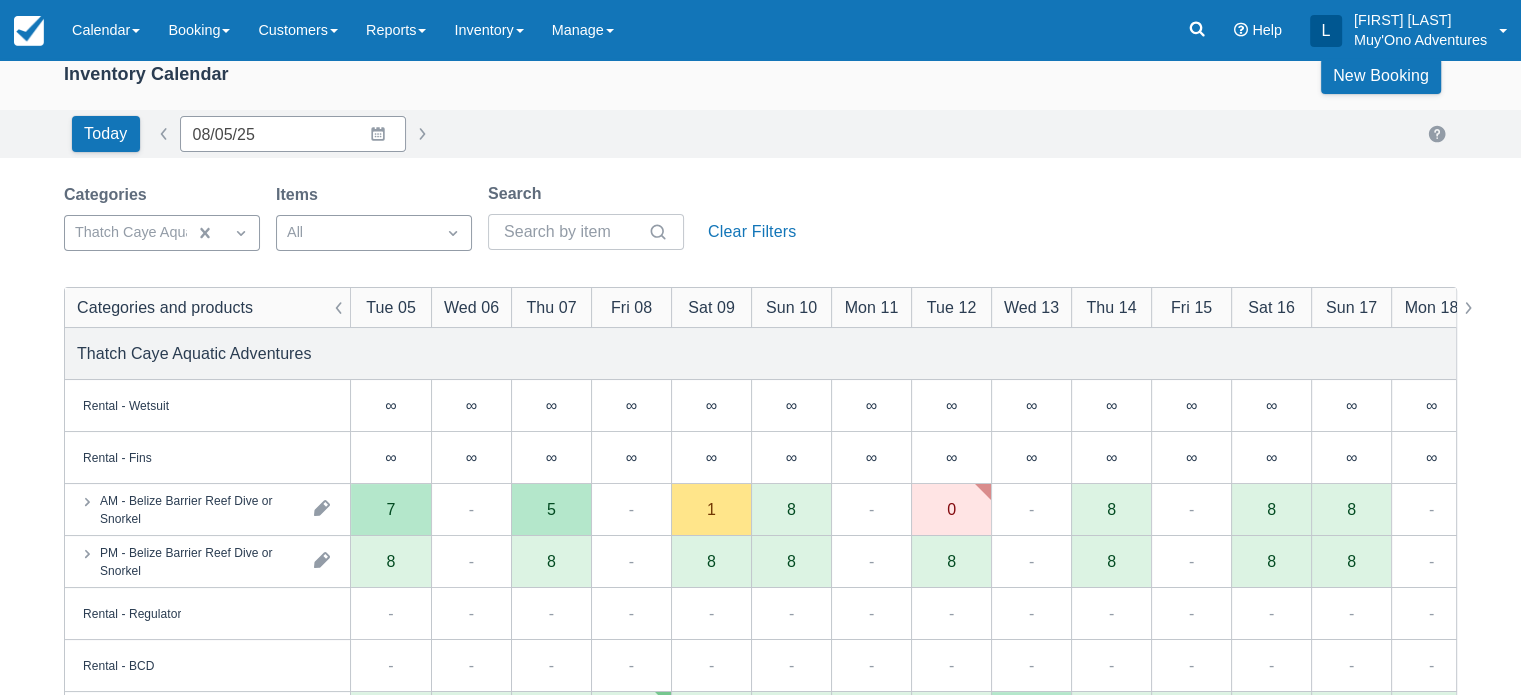 click on "Categories Thatch Caye Aquatic Adventures Items All Search Clear Filters" at bounding box center (760, 222) 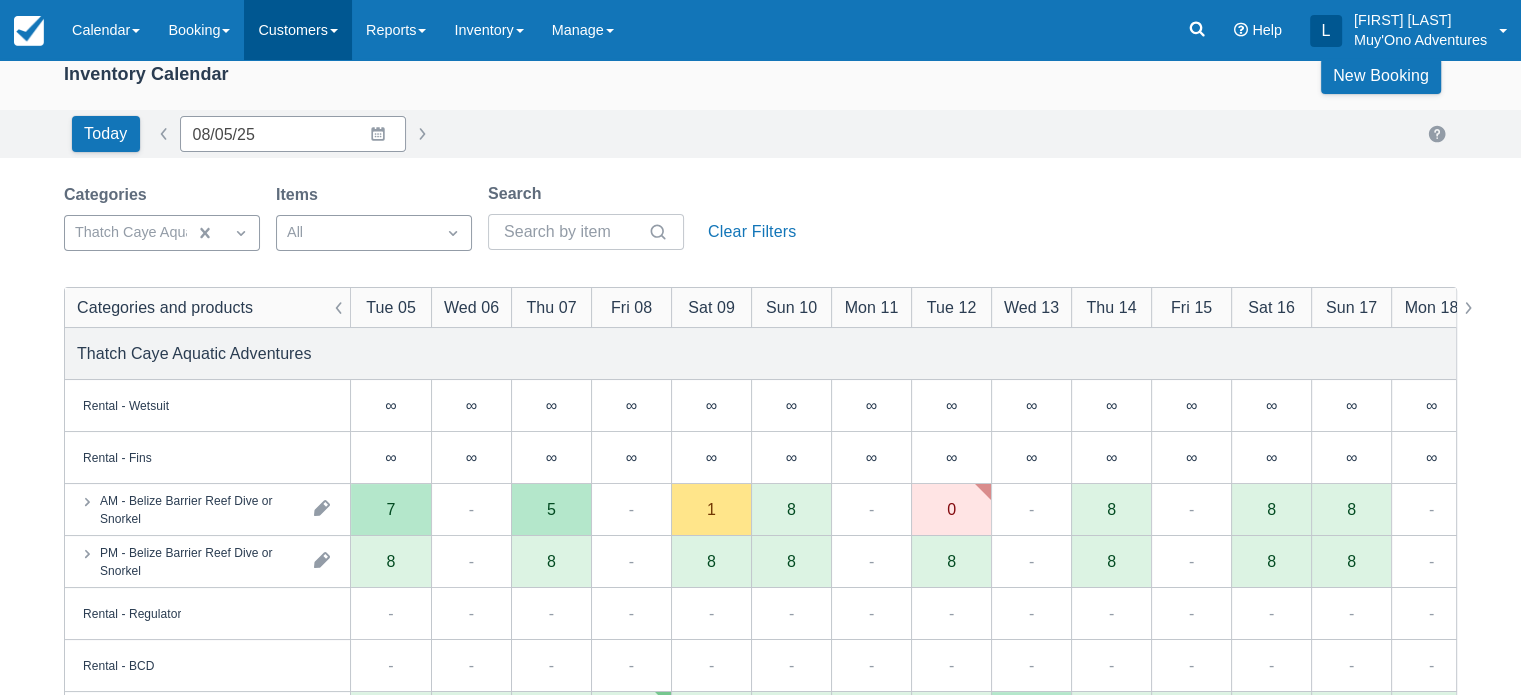 click on "Customers" at bounding box center [298, 30] 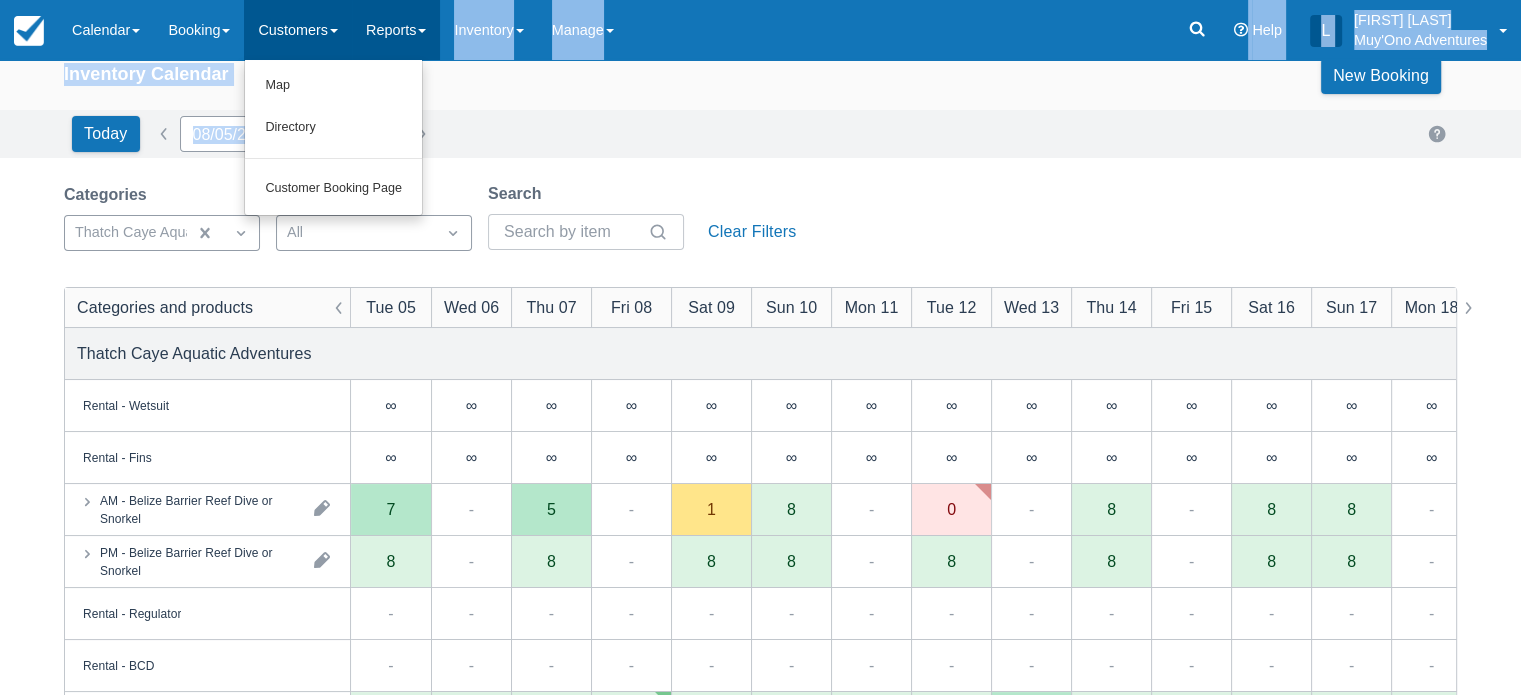 scroll, scrollTop: 0, scrollLeft: 0, axis: both 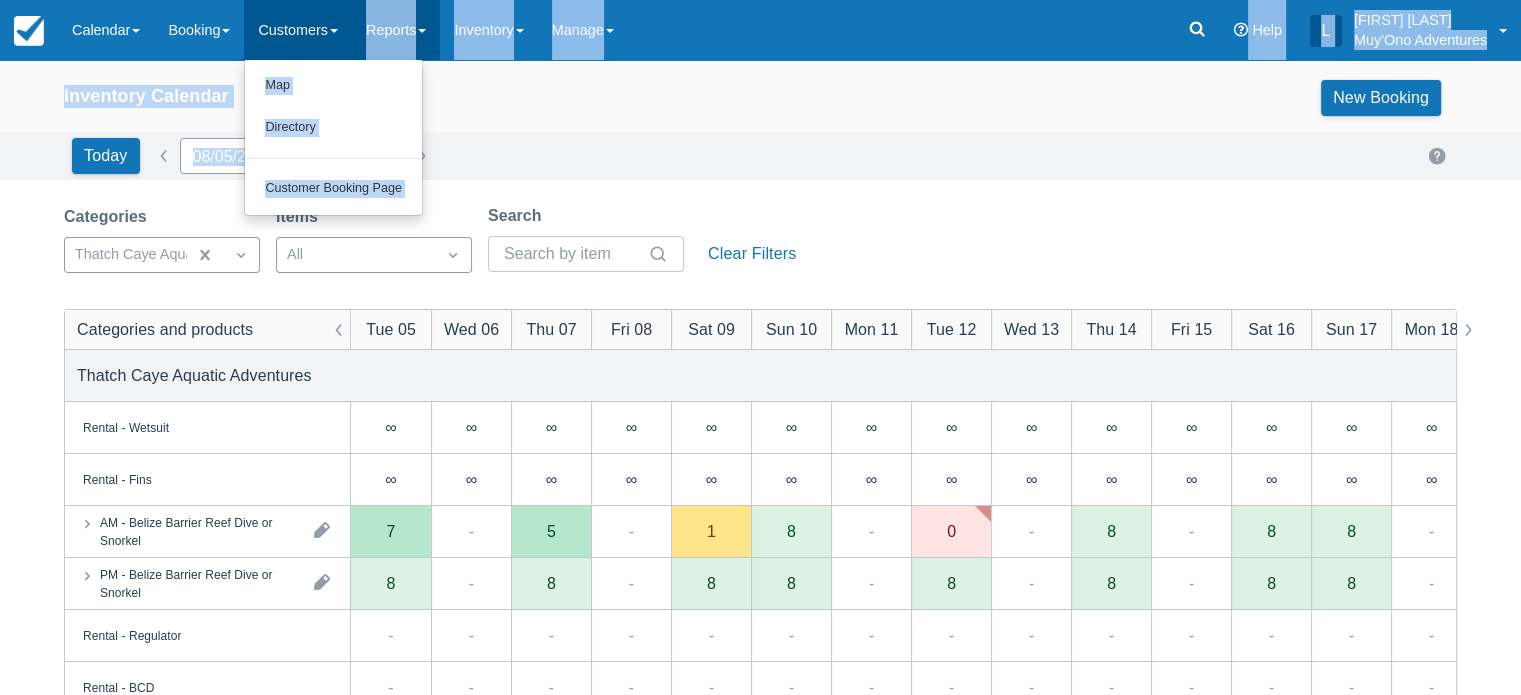 drag, startPoint x: 564, startPoint y: 146, endPoint x: 366, endPoint y: 33, distance: 227.97588 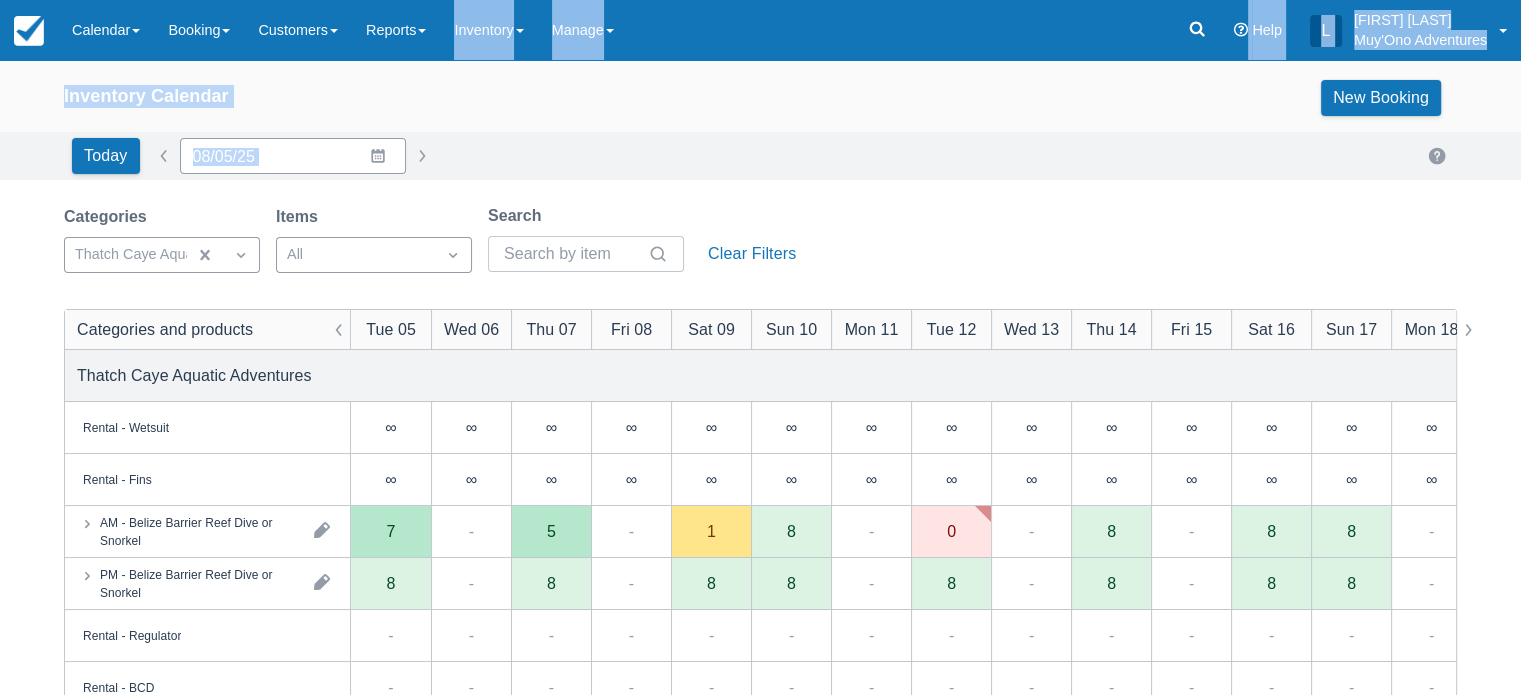 click on "Inventory Calendar New Booking" at bounding box center [760, 98] 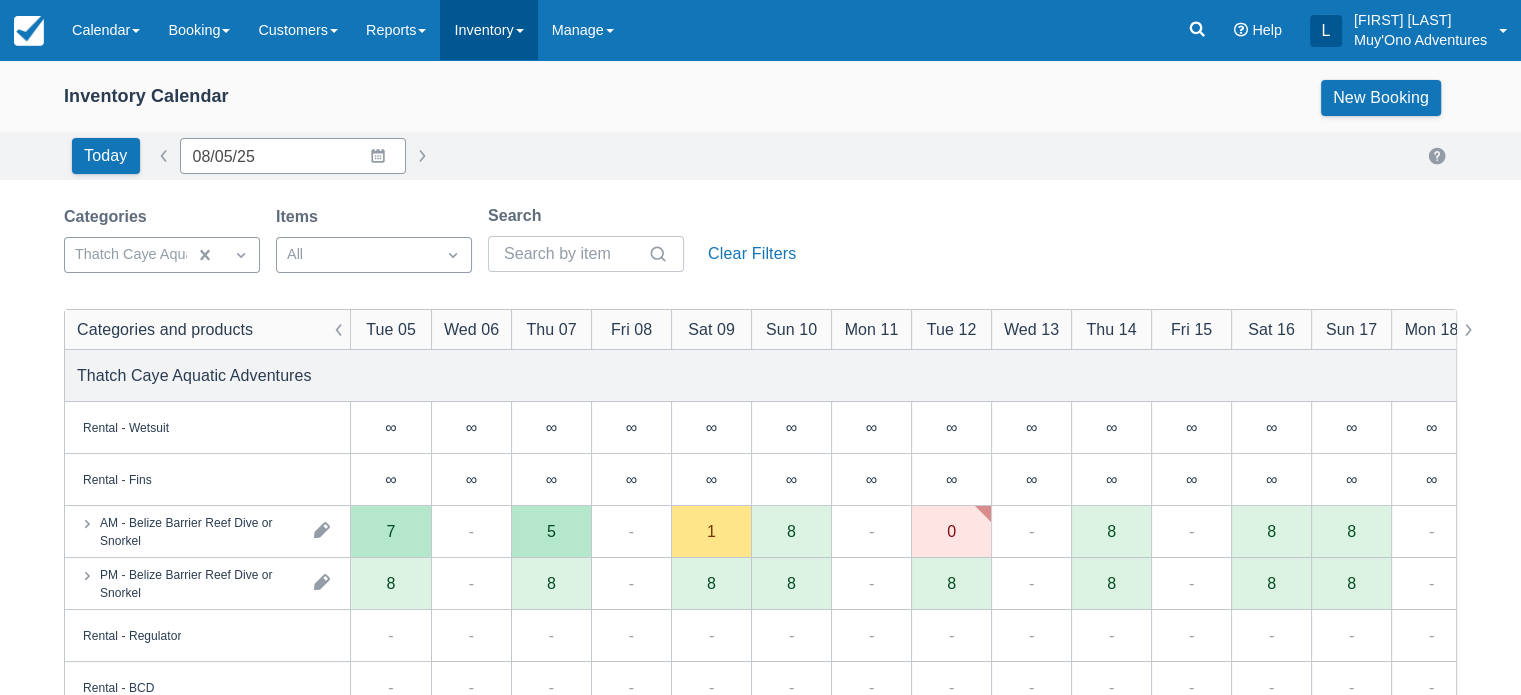 click on "Inventory" at bounding box center [488, 30] 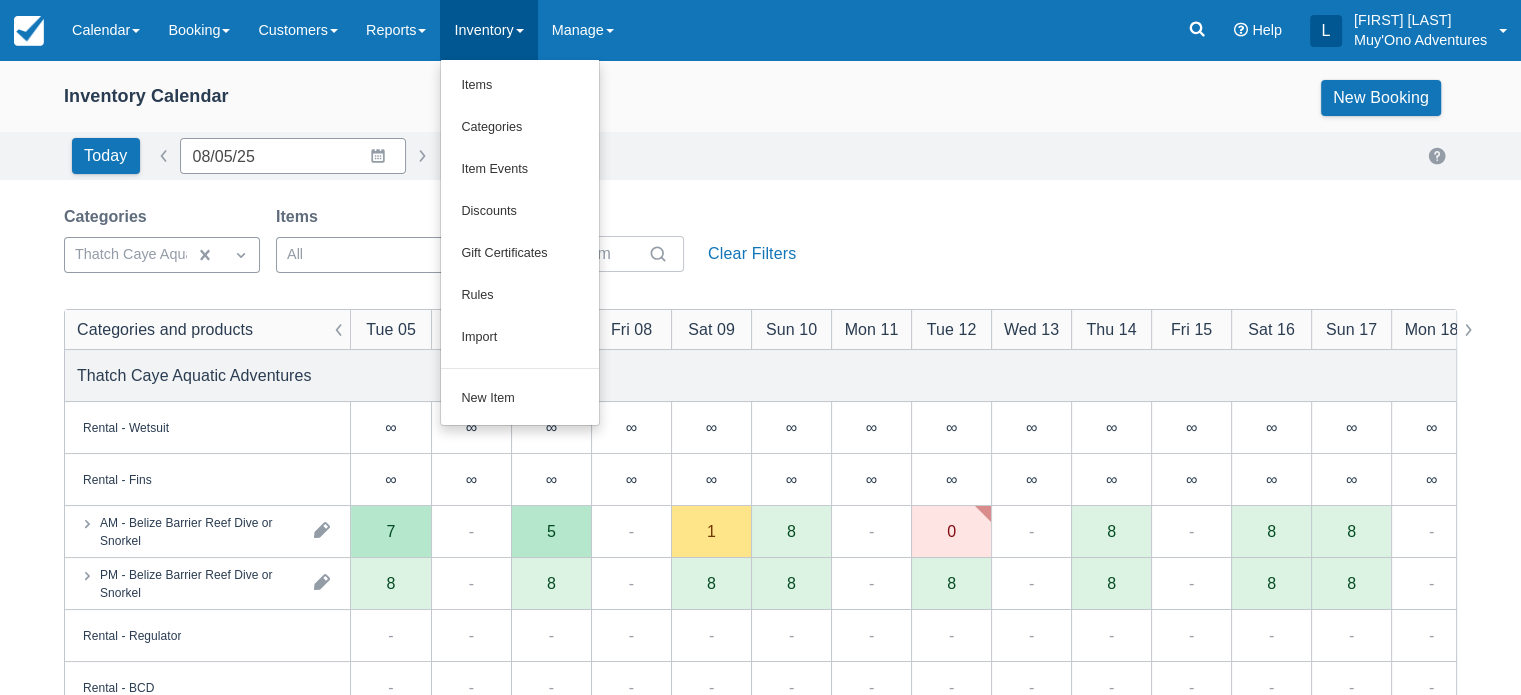 click on "Inventory Calendar New Booking" at bounding box center [760, 98] 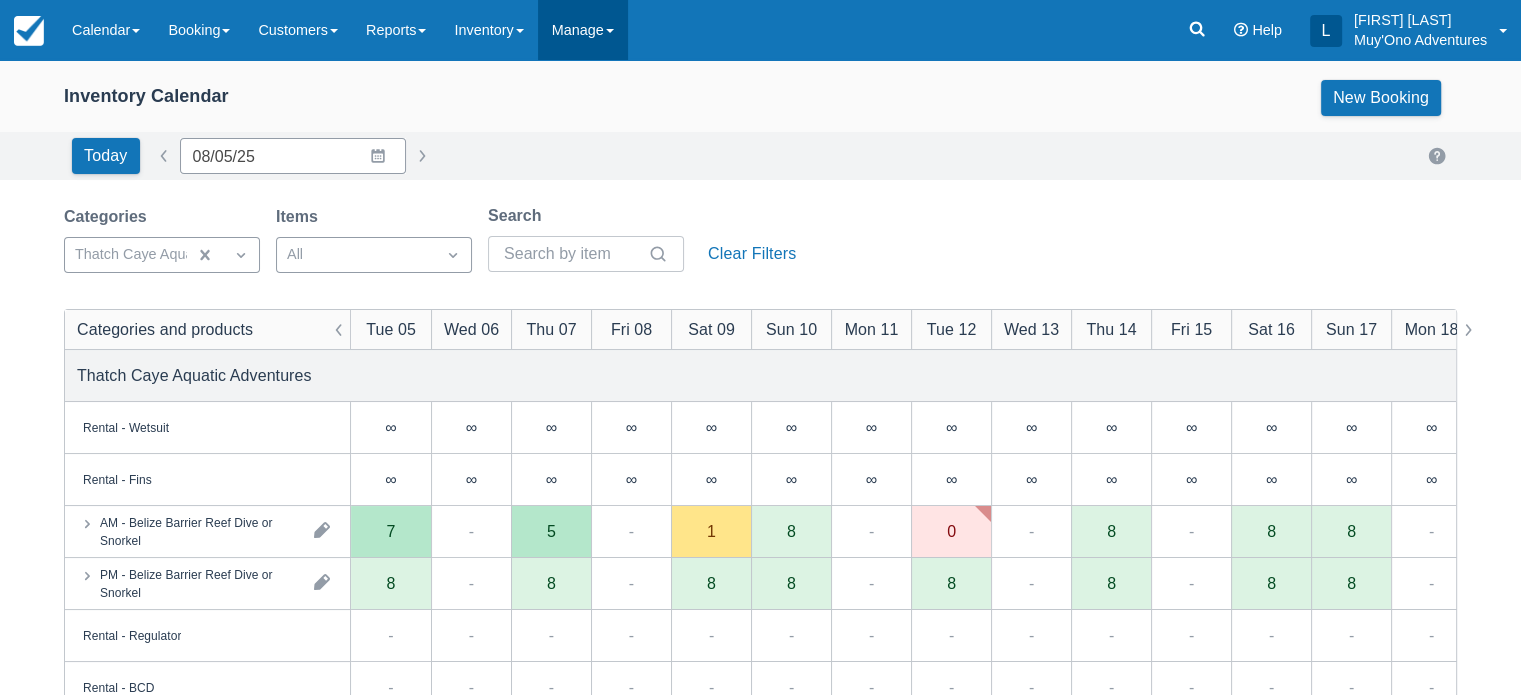 click on "Manage" at bounding box center (583, 30) 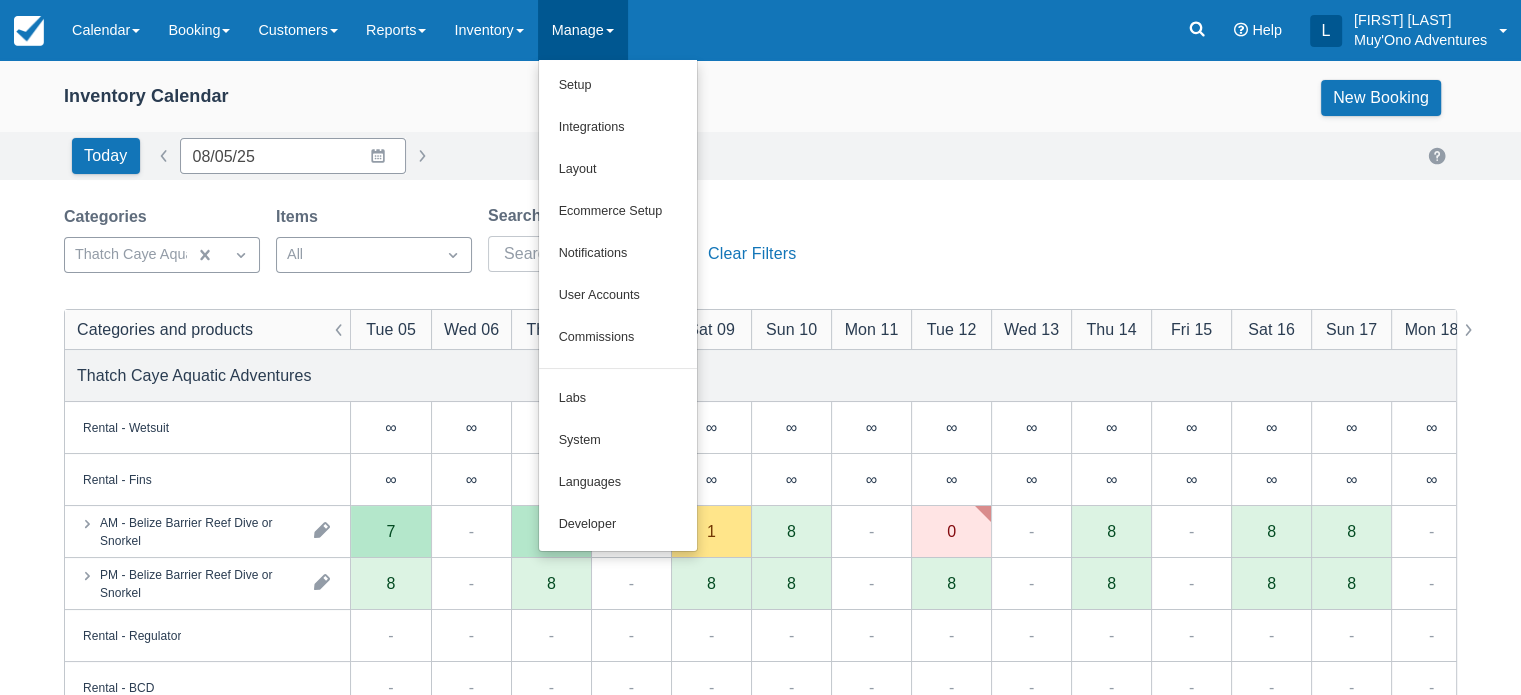 click on "Inventory Calendar New Booking" at bounding box center [760, 98] 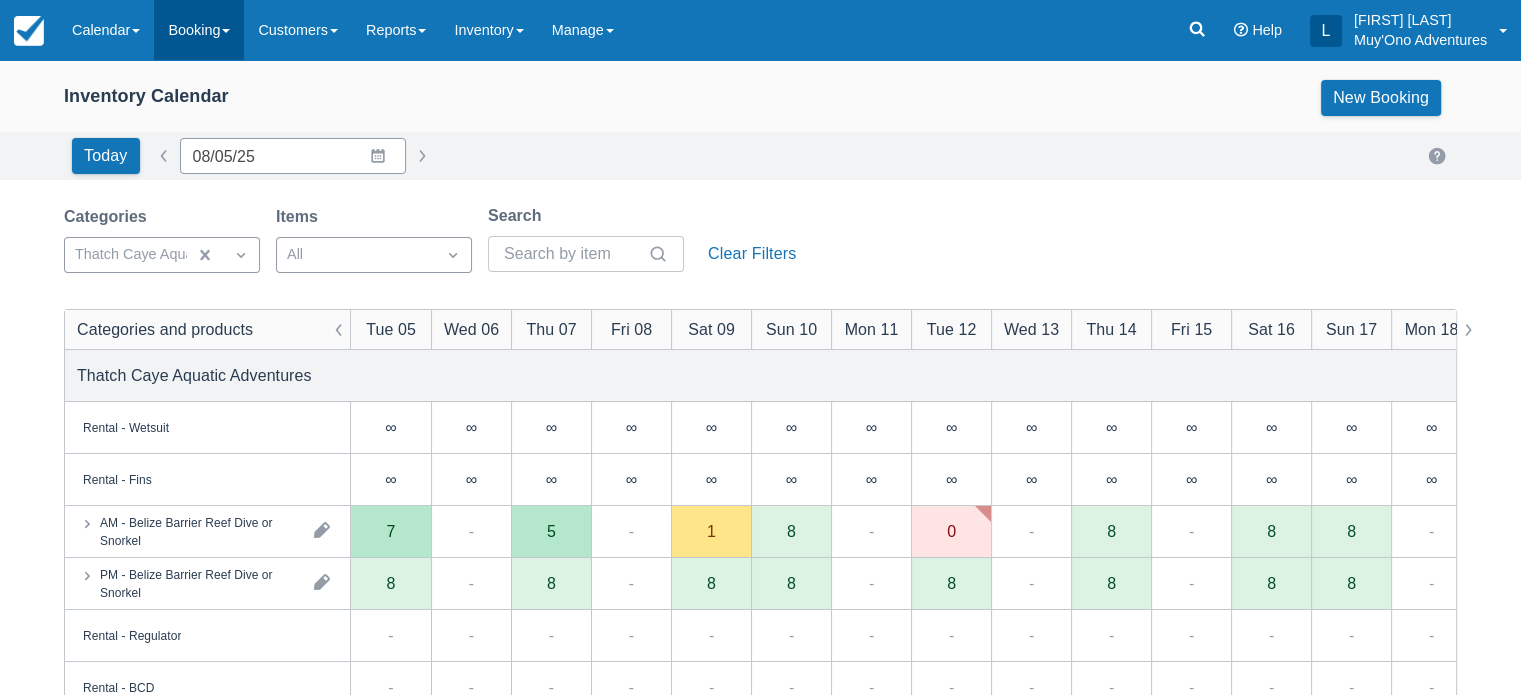 click on "Booking" at bounding box center [199, 30] 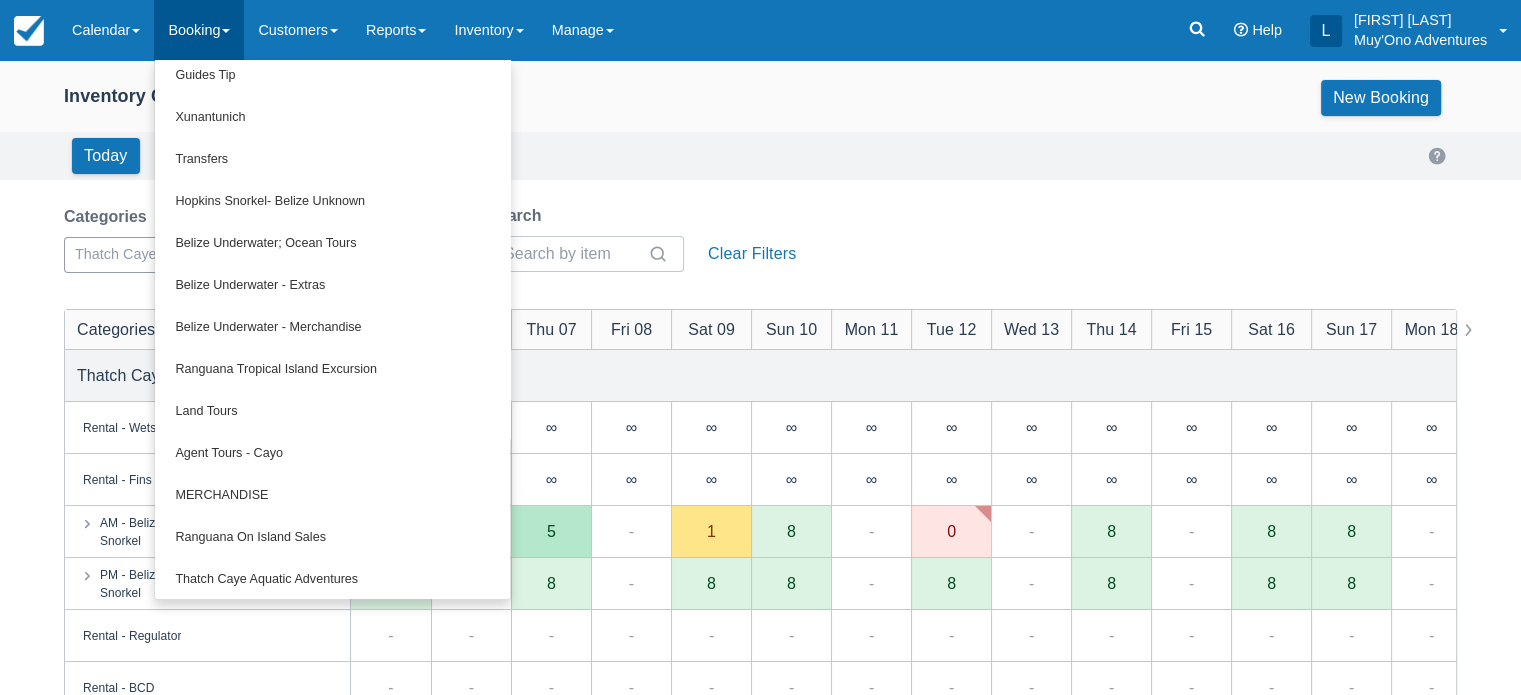 scroll, scrollTop: 391, scrollLeft: 0, axis: vertical 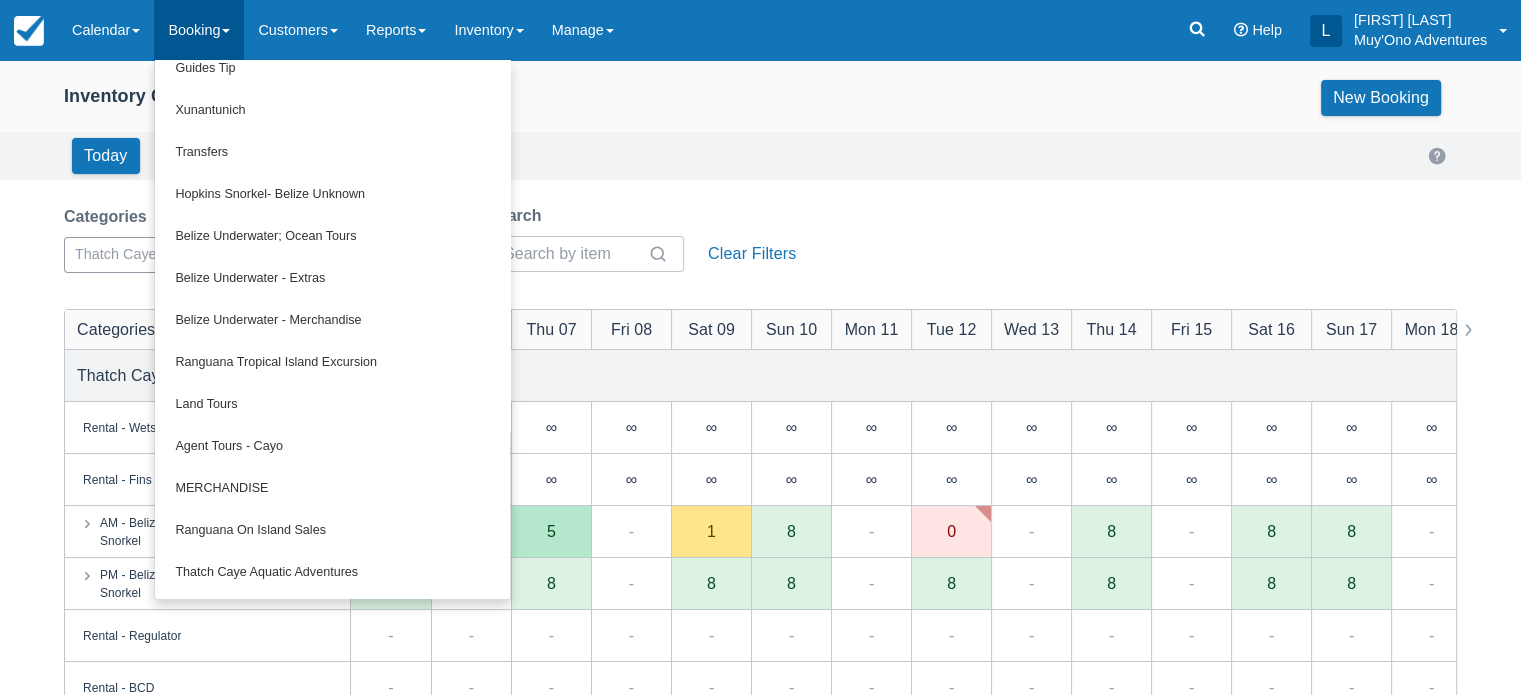 click on "Today Date 08/05/25 Navigate forward to interact with the calendar and select a date. Press the question mark key to get the keyboard shortcuts for changing dates." at bounding box center [760, 156] 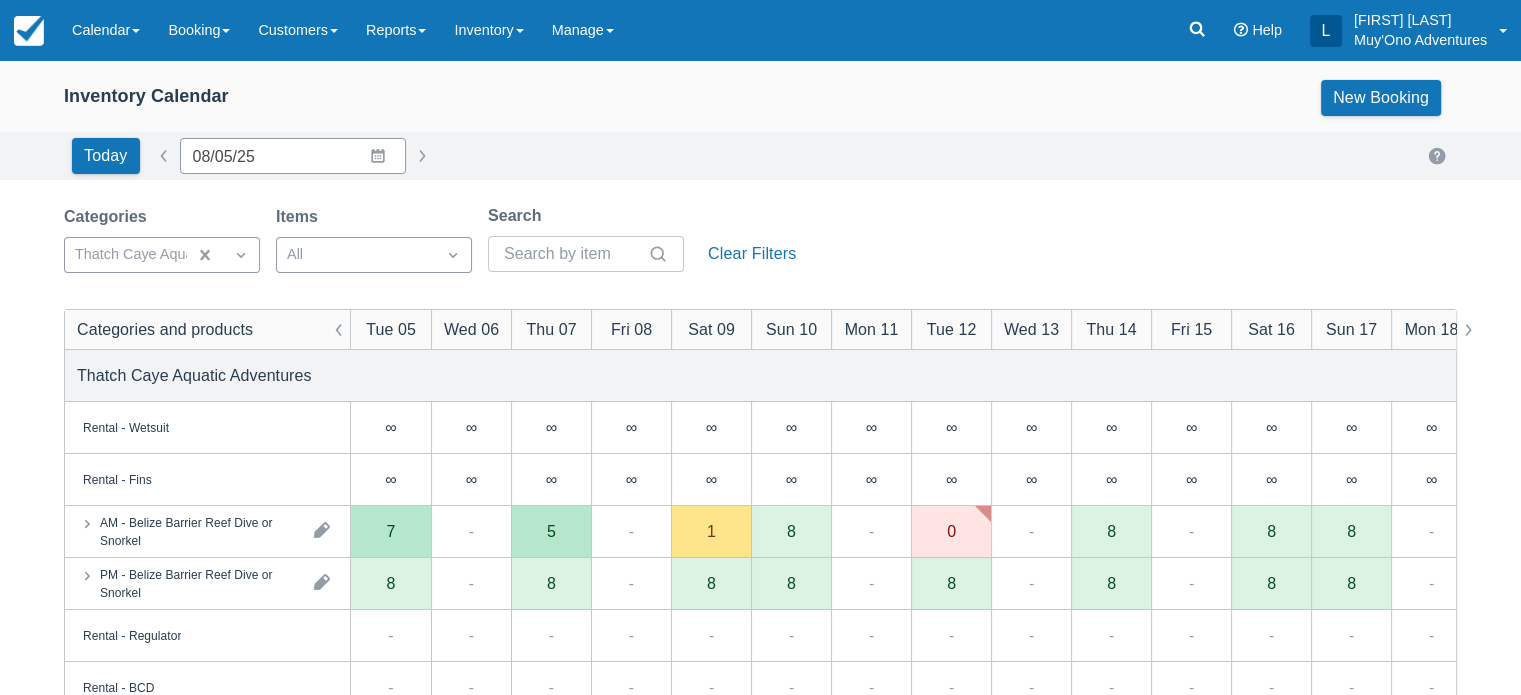 click on "Wed 06" at bounding box center (471, 329) 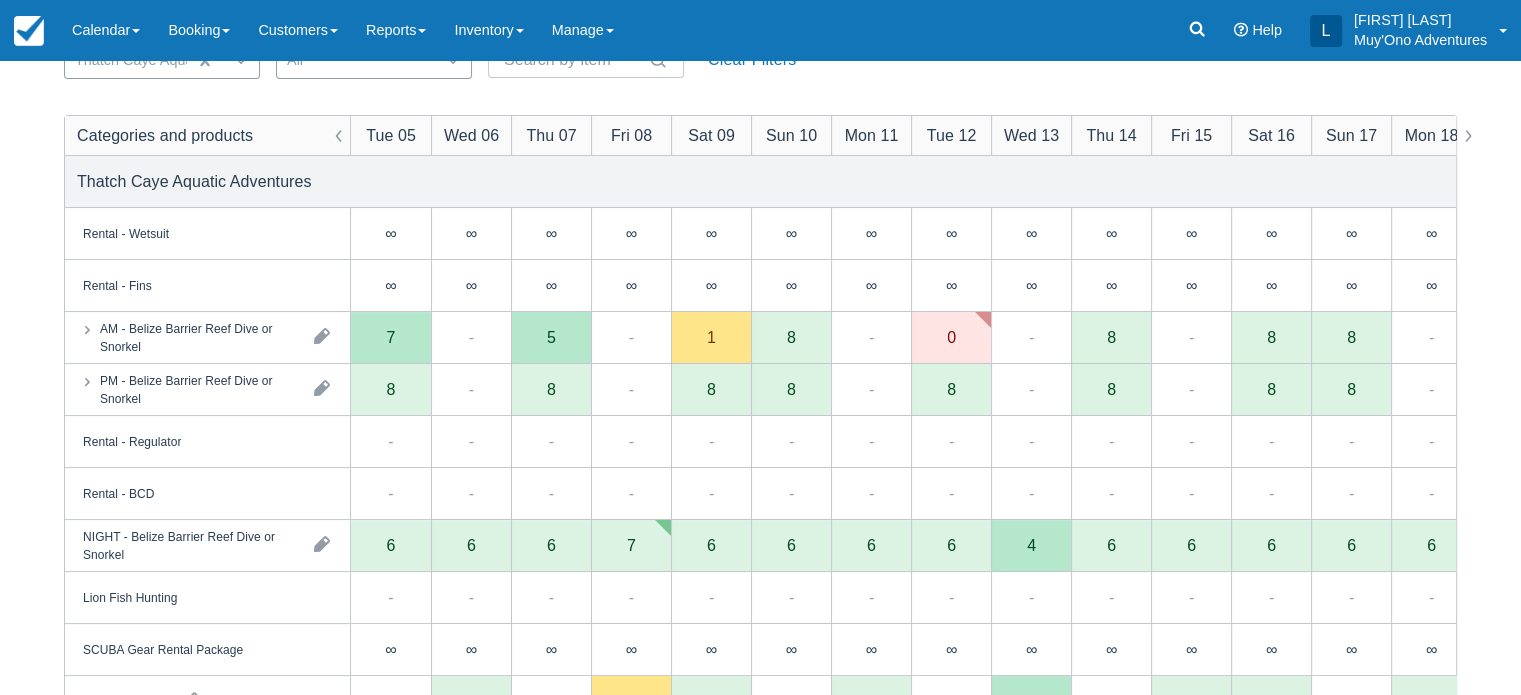 scroll, scrollTop: 0, scrollLeft: 0, axis: both 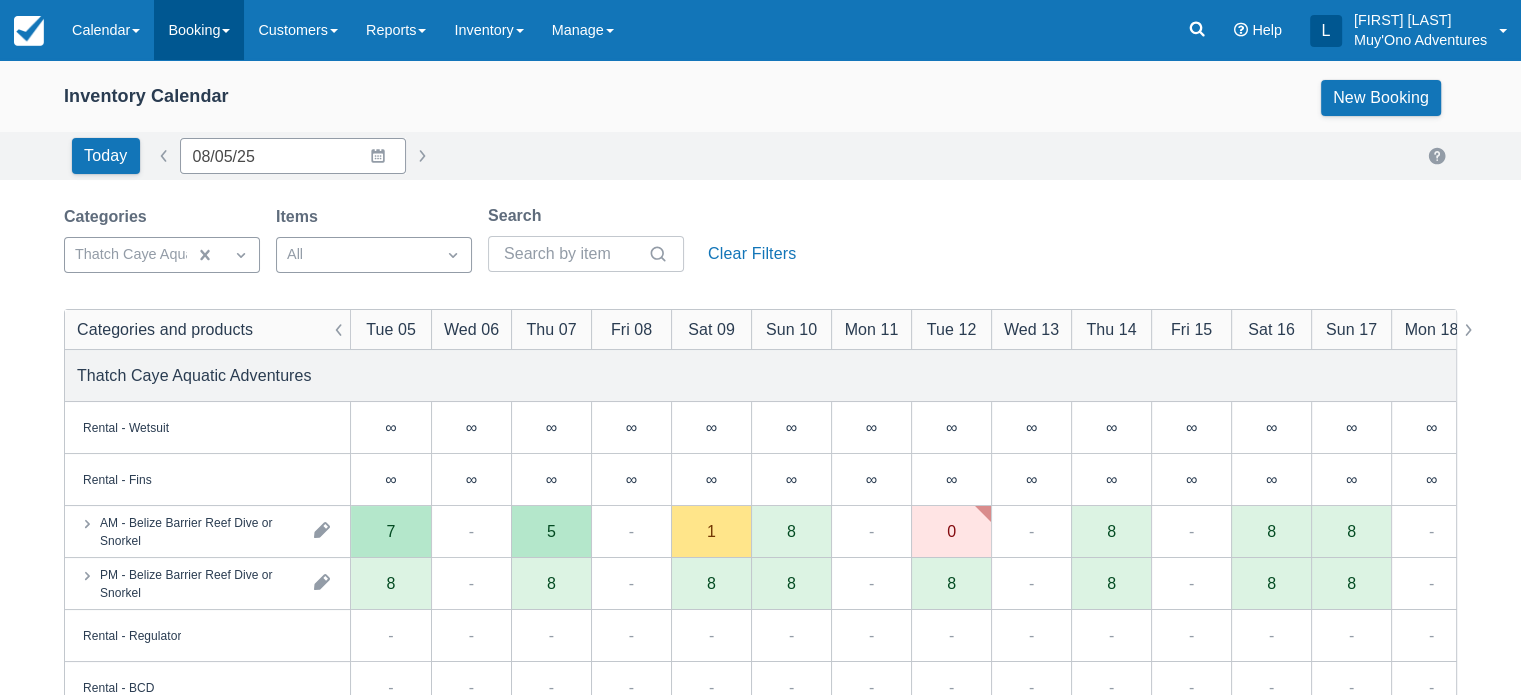 click on "Booking" at bounding box center (199, 30) 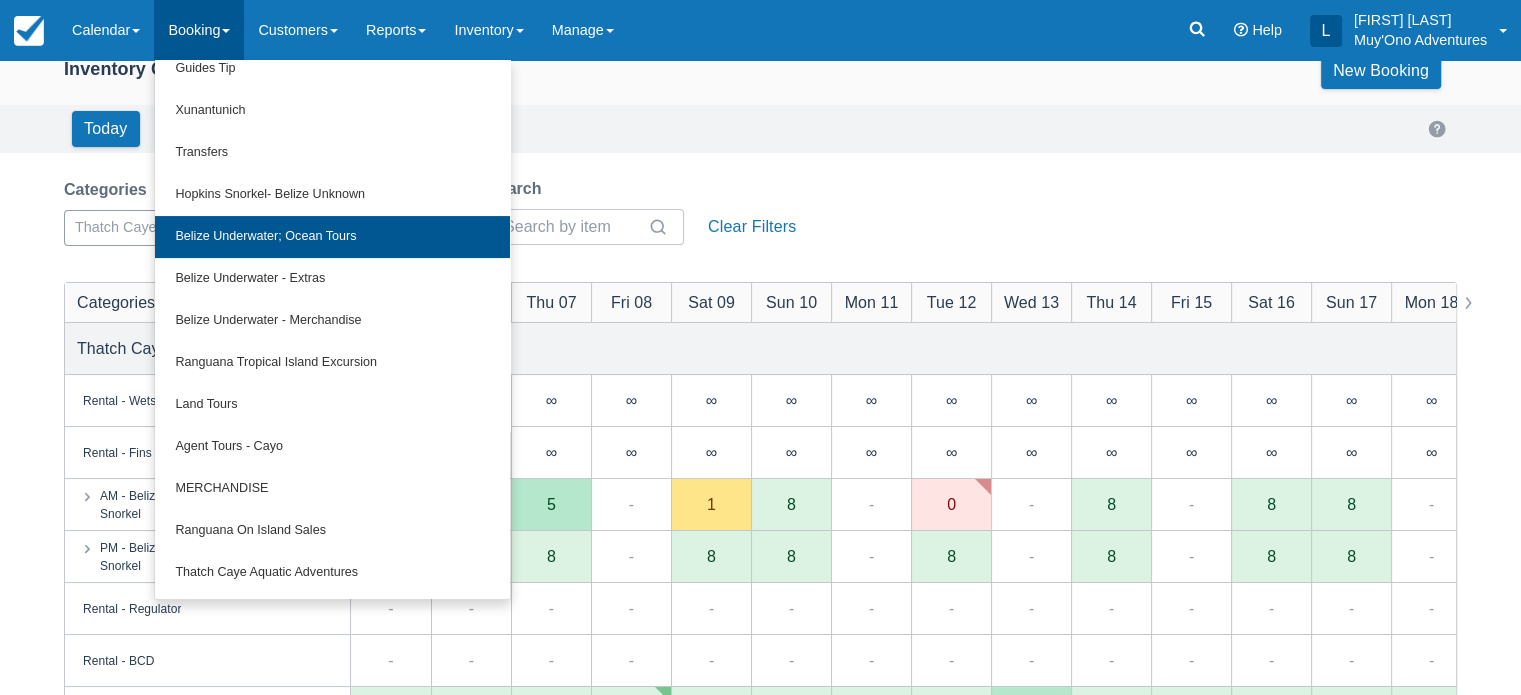 scroll, scrollTop: 26, scrollLeft: 0, axis: vertical 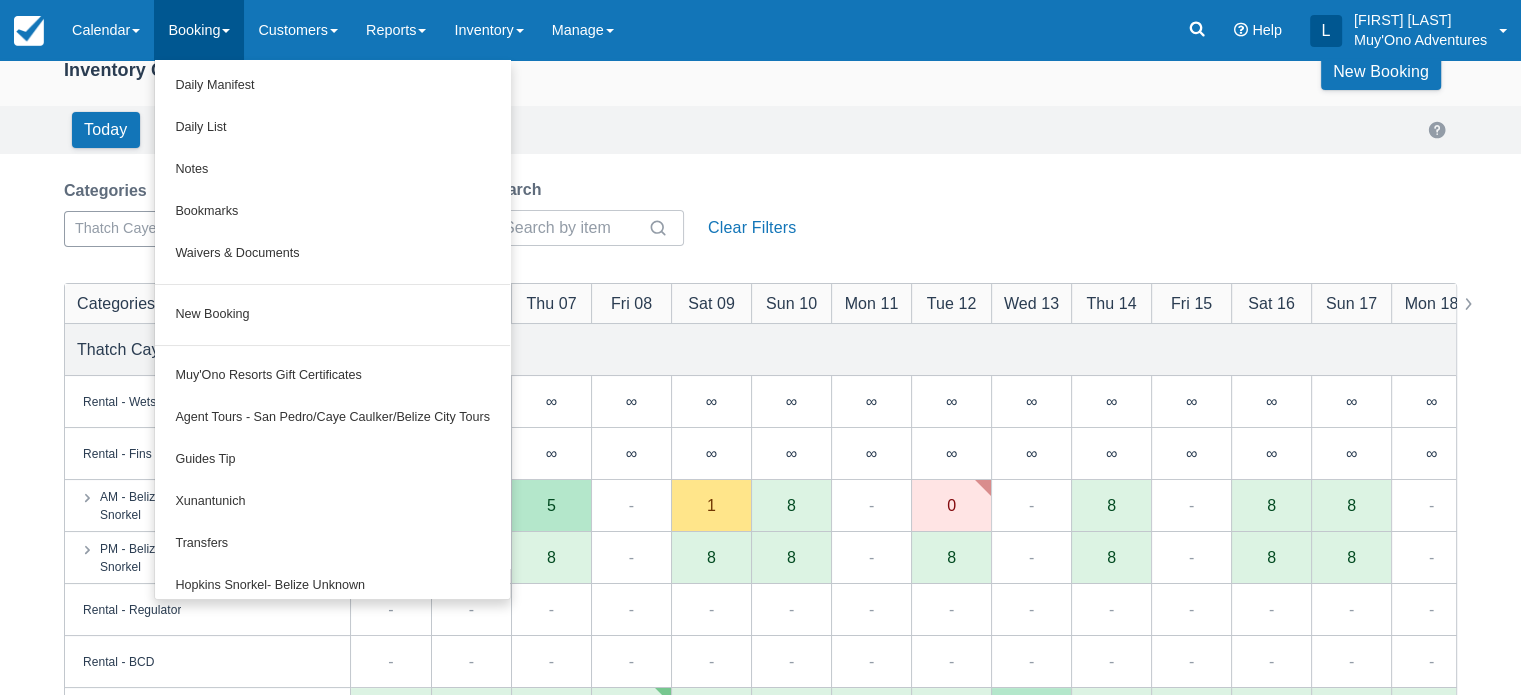 click on "Inventory Calendar New Booking" at bounding box center [760, 76] 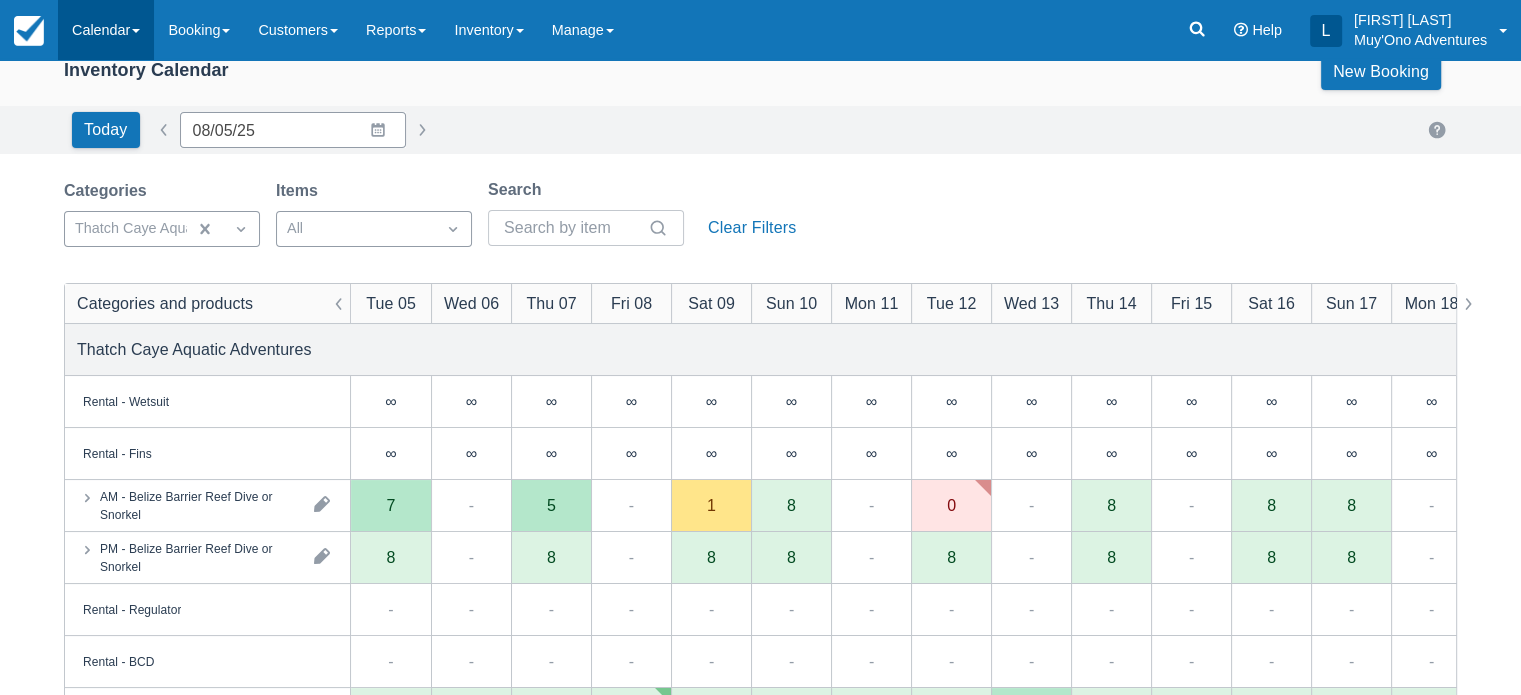click on "Calendar" at bounding box center (106, 30) 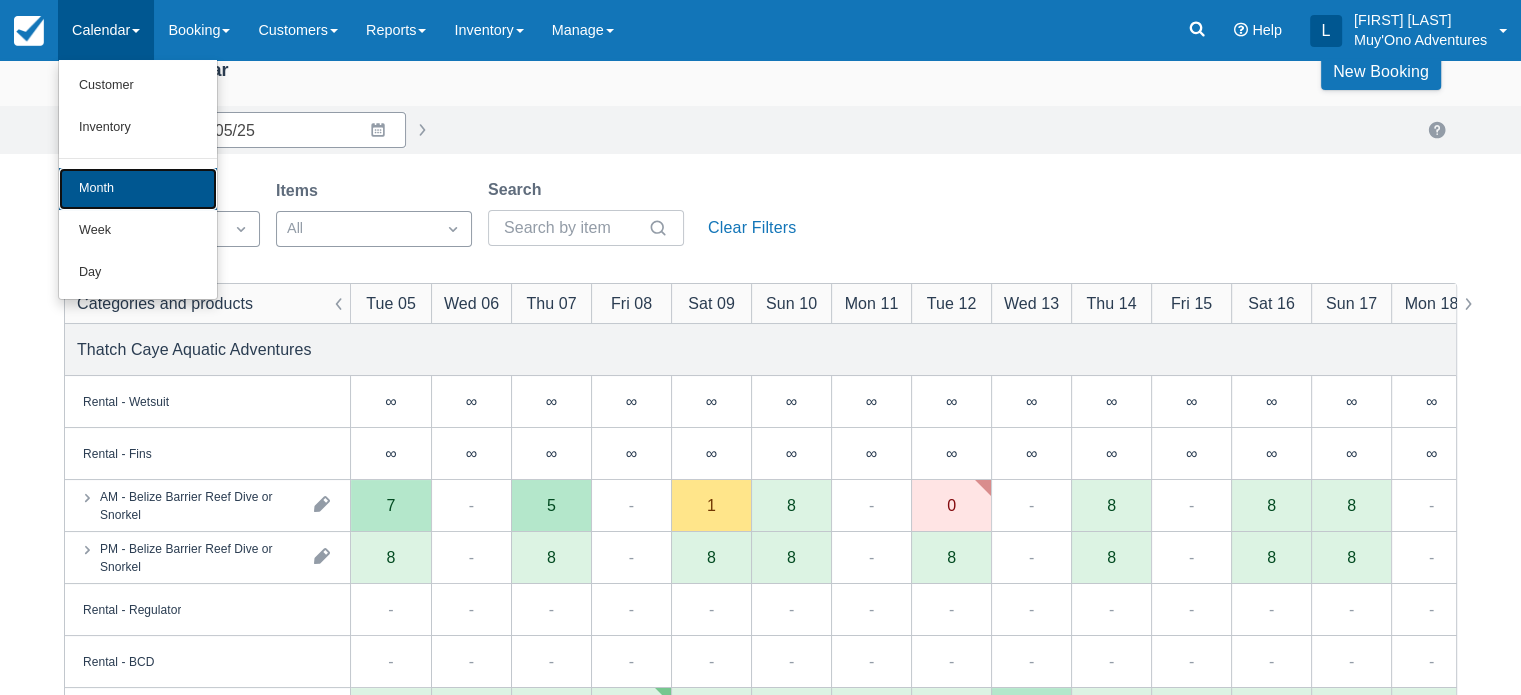 click on "Month" at bounding box center [138, 189] 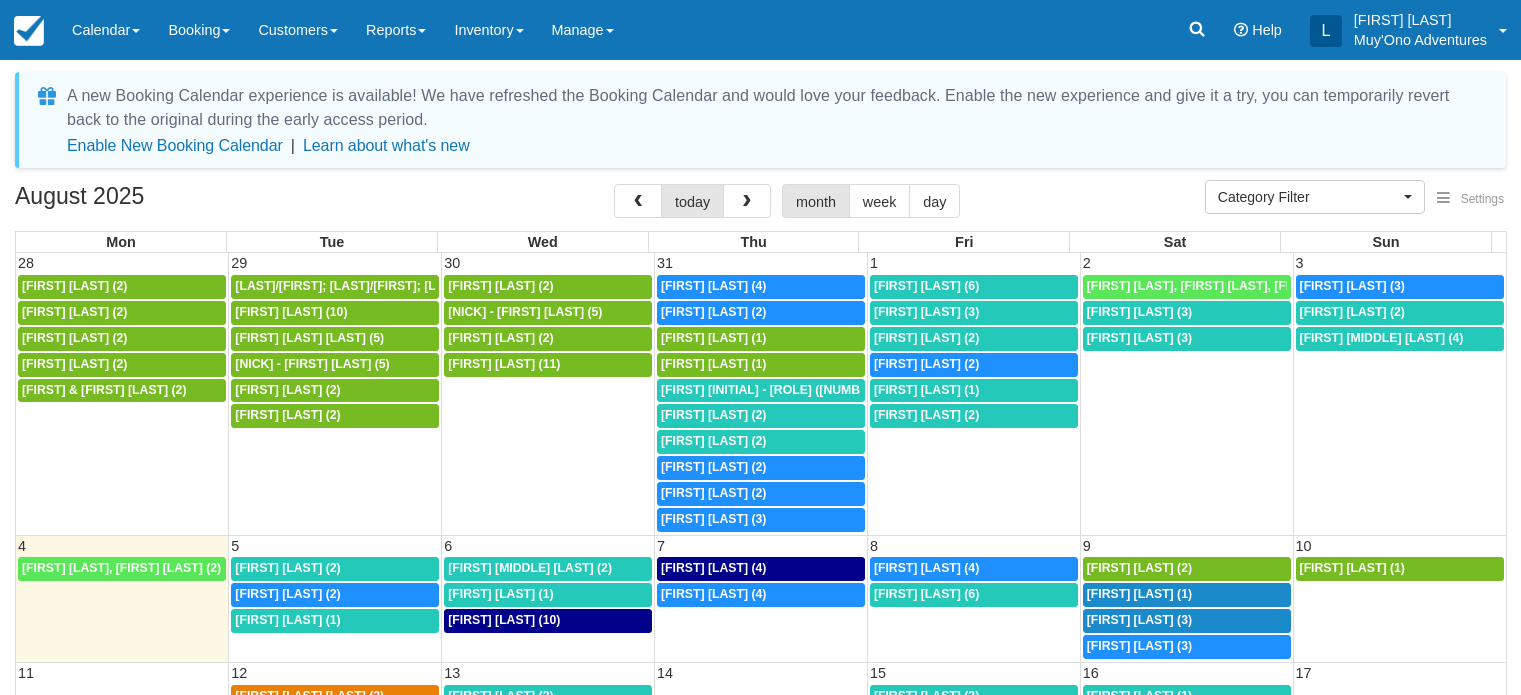 select 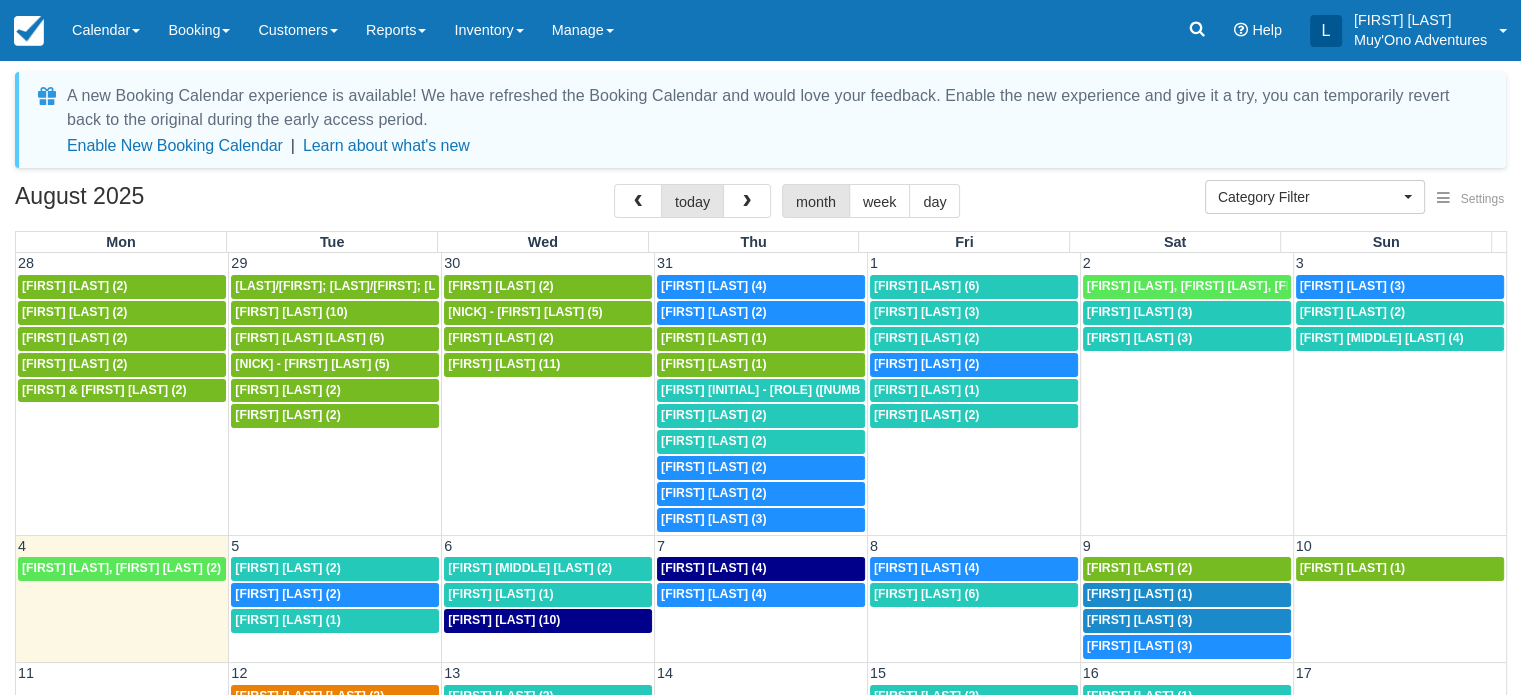 scroll, scrollTop: 89, scrollLeft: 0, axis: vertical 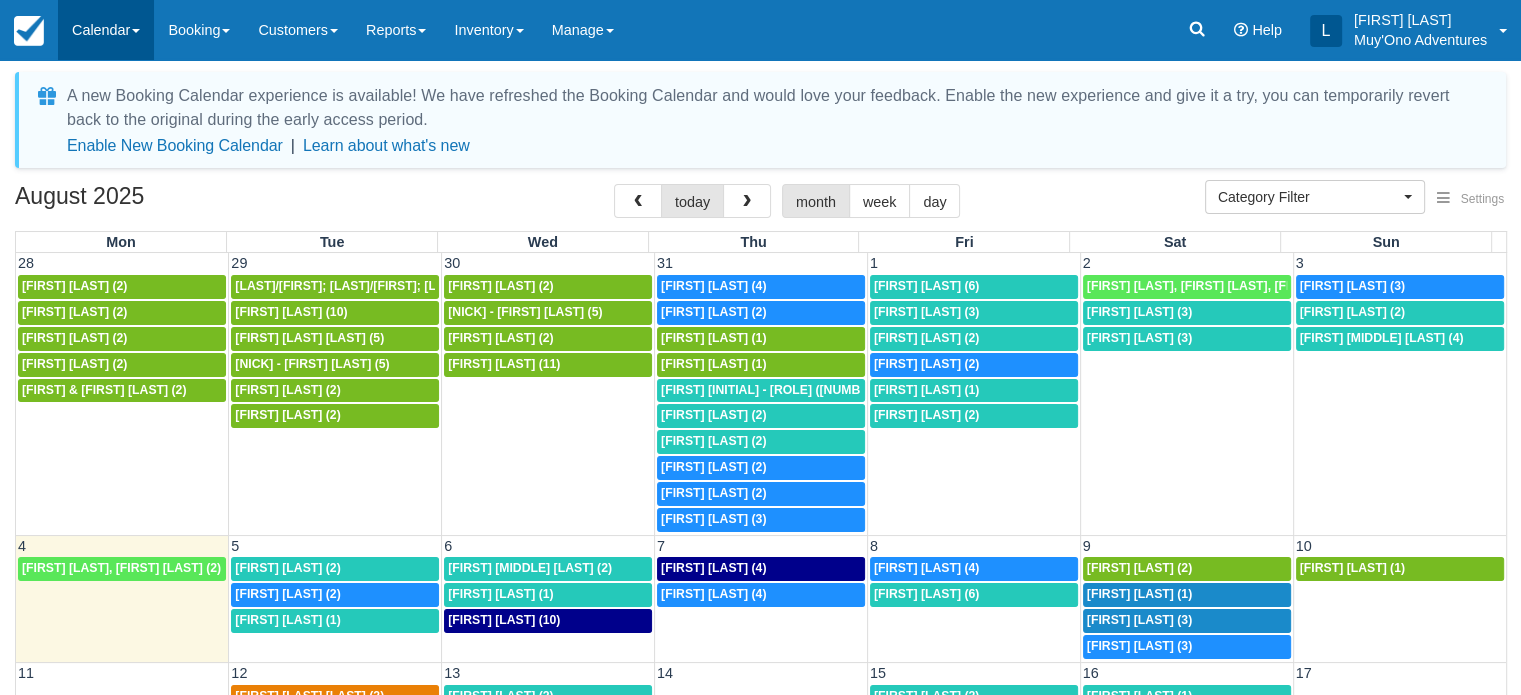 click on "Calendar" at bounding box center (106, 30) 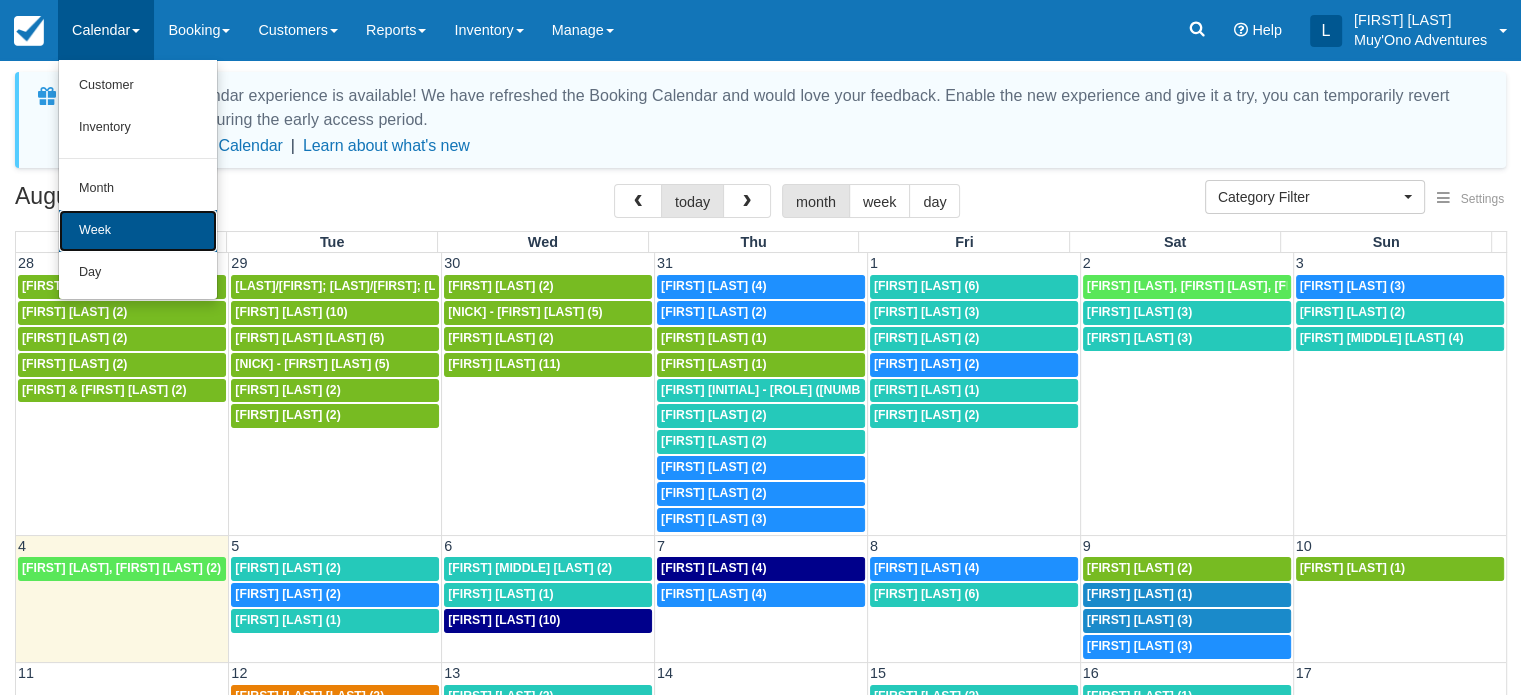 click on "Week" at bounding box center [138, 231] 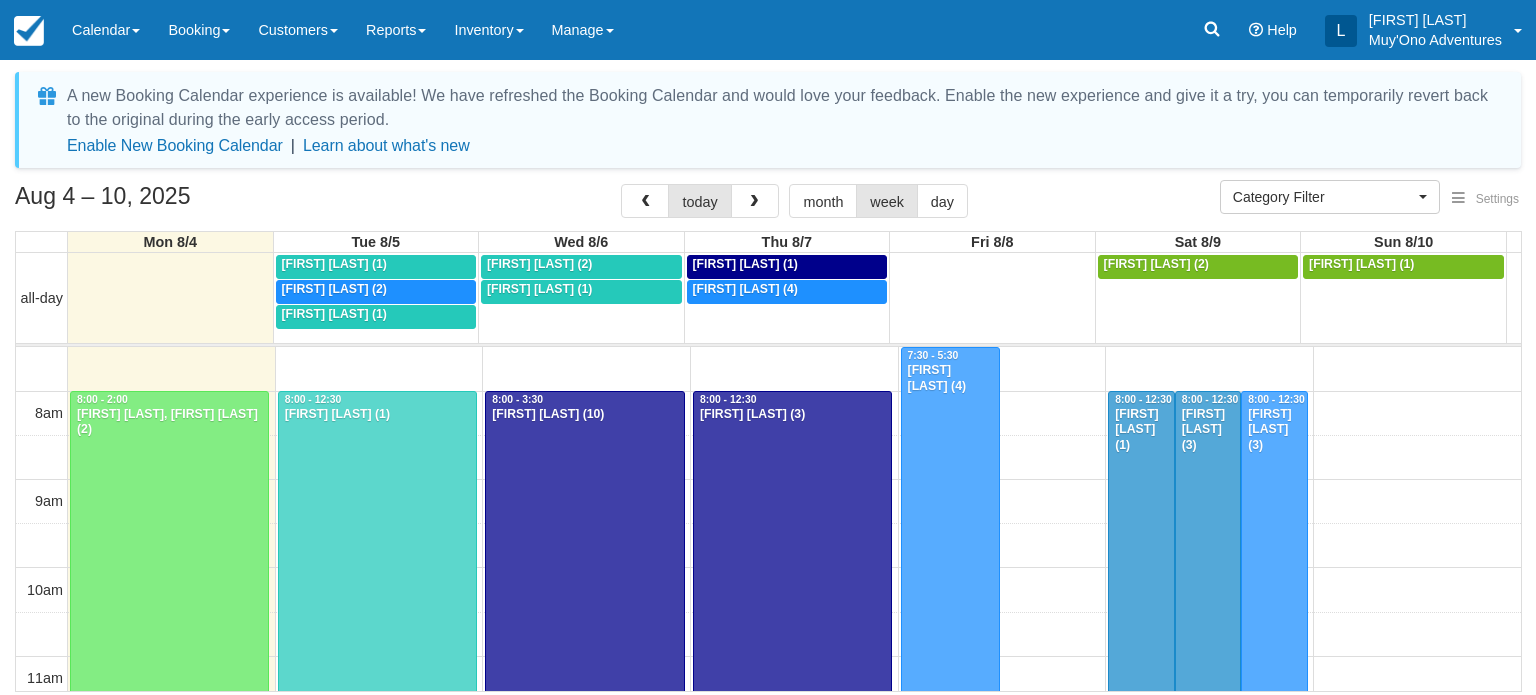 select 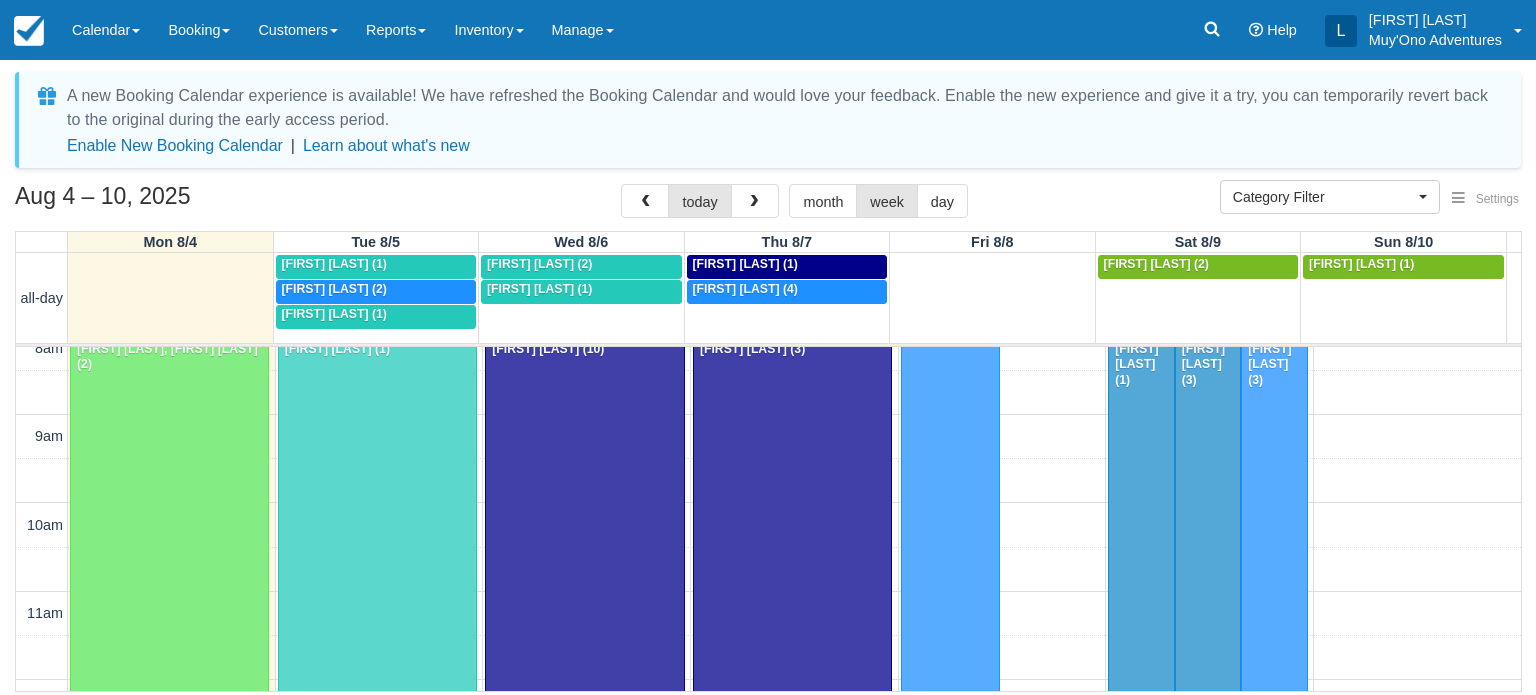 scroll, scrollTop: 0, scrollLeft: 0, axis: both 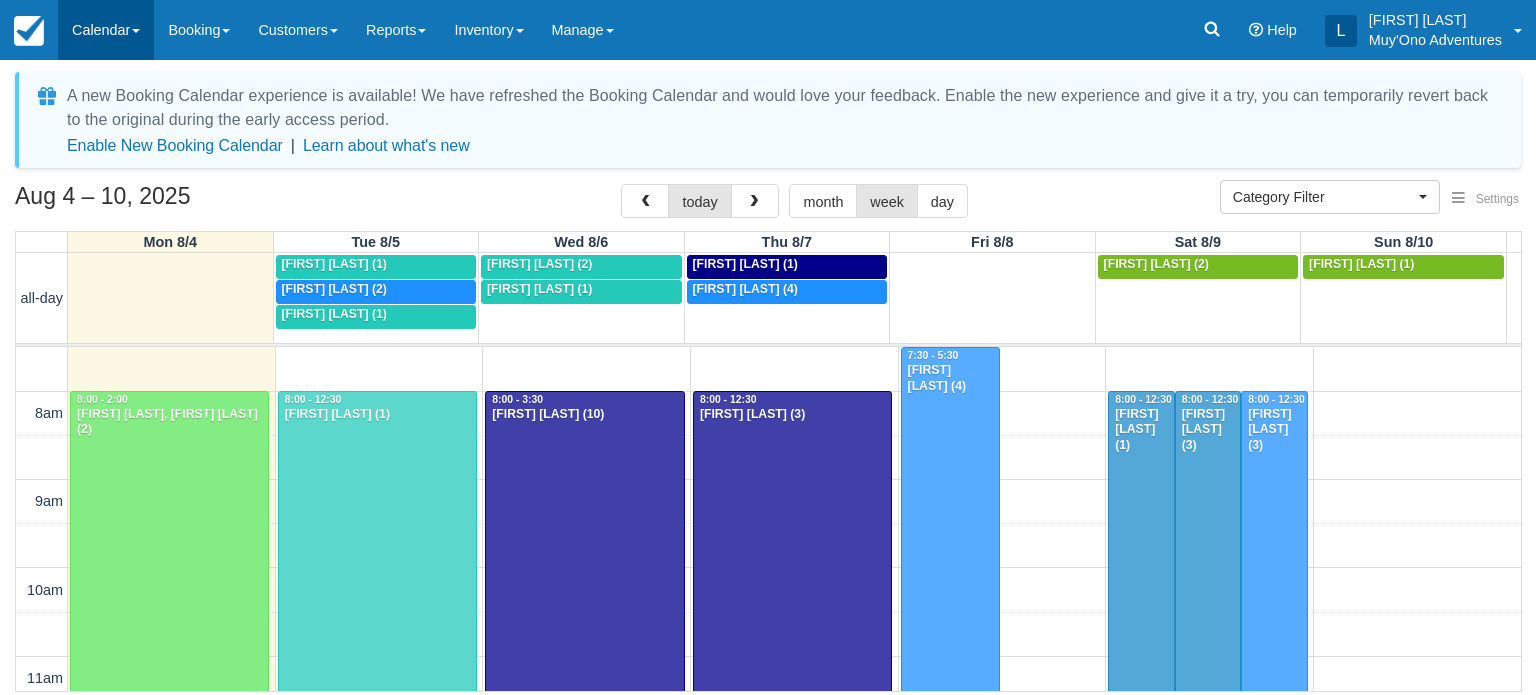 click on "Calendar" at bounding box center [106, 30] 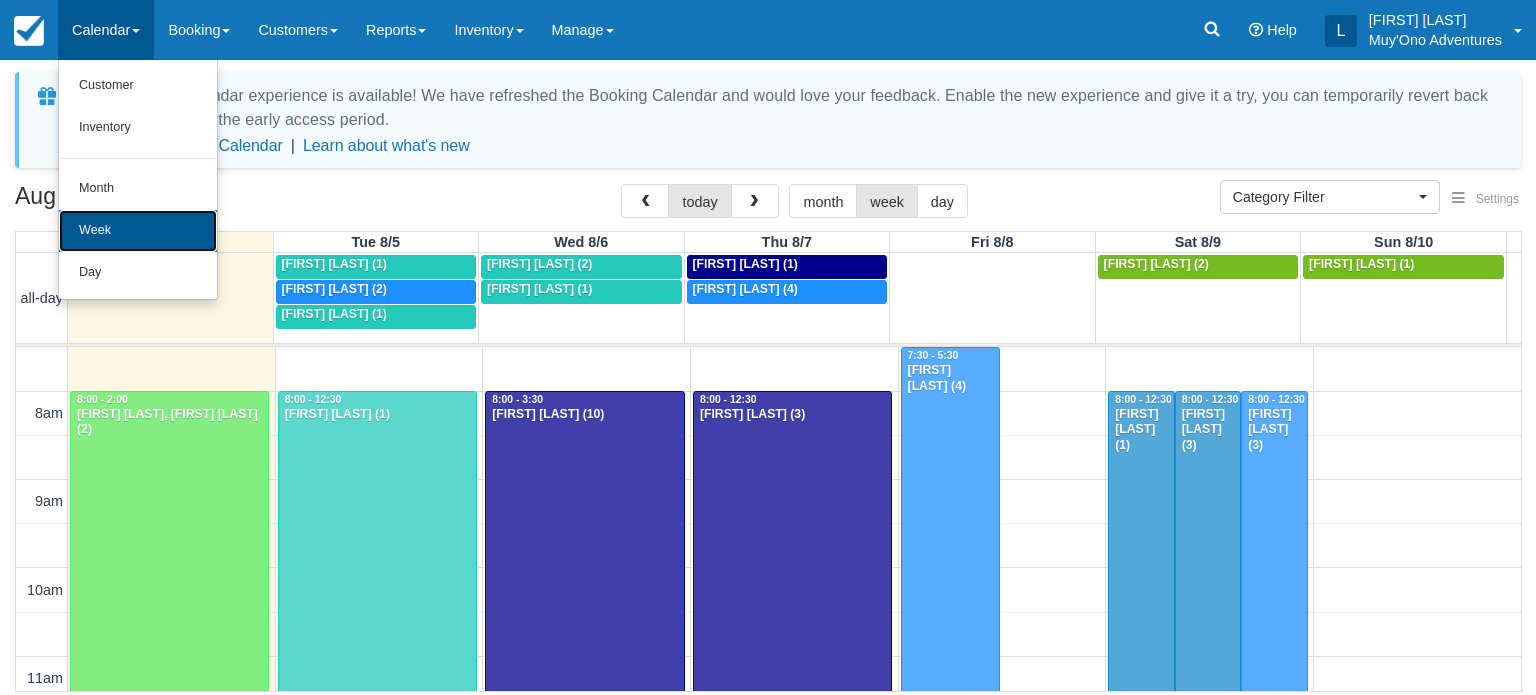 click on "Week" at bounding box center [138, 231] 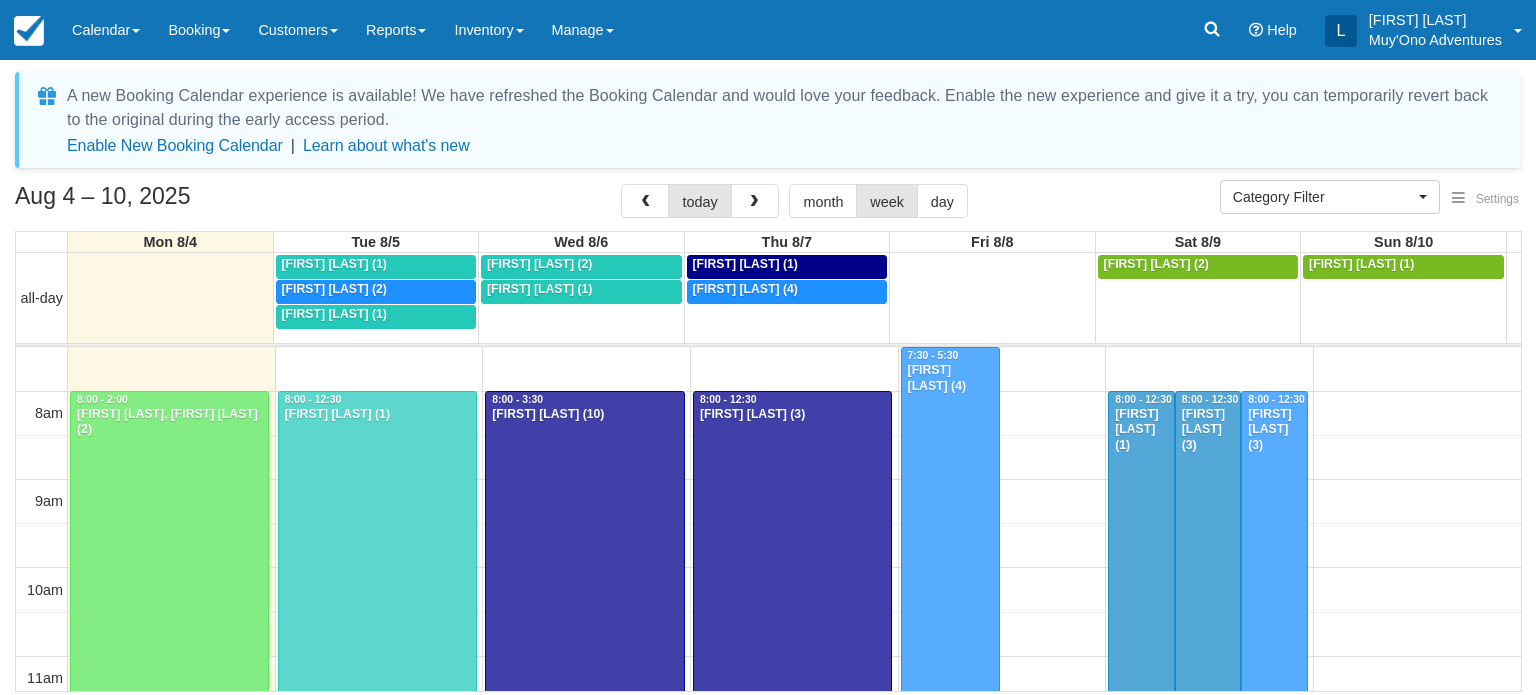 select 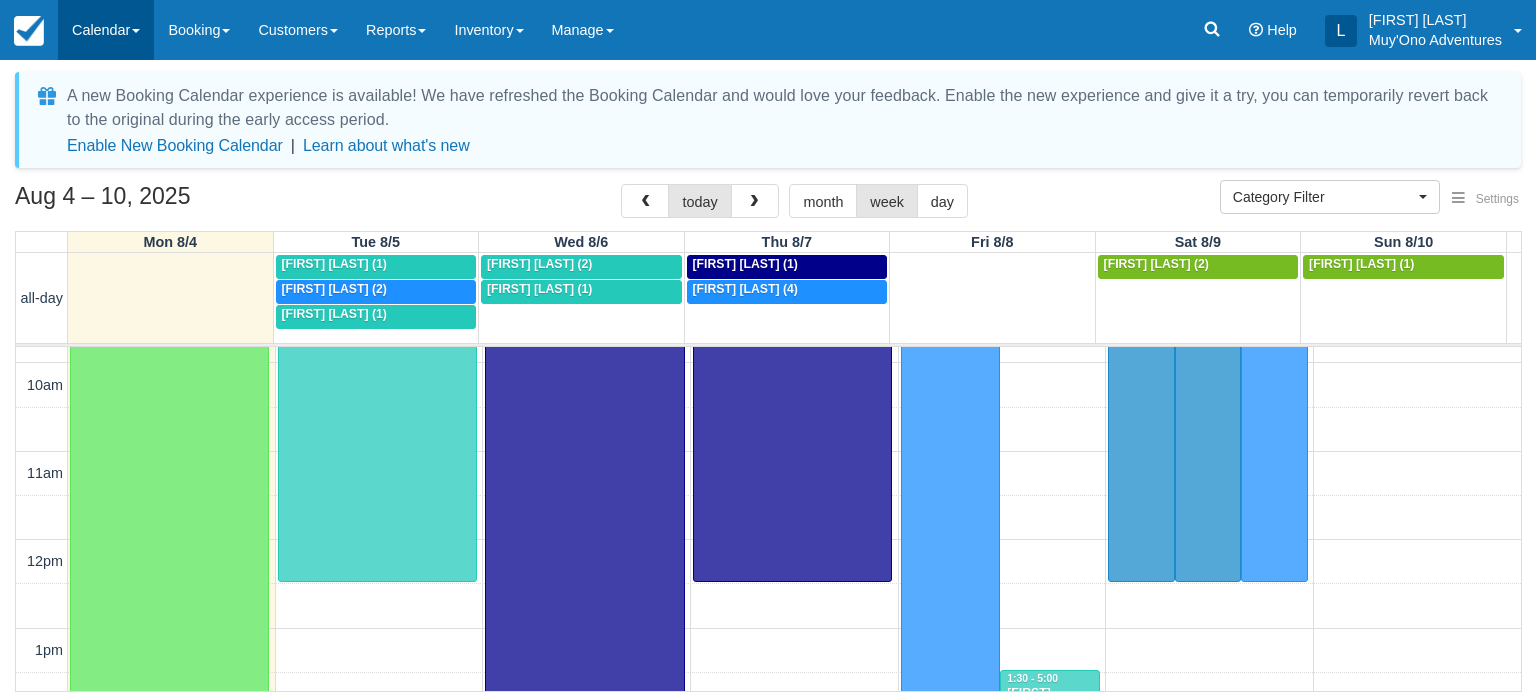click on "Calendar" at bounding box center [106, 30] 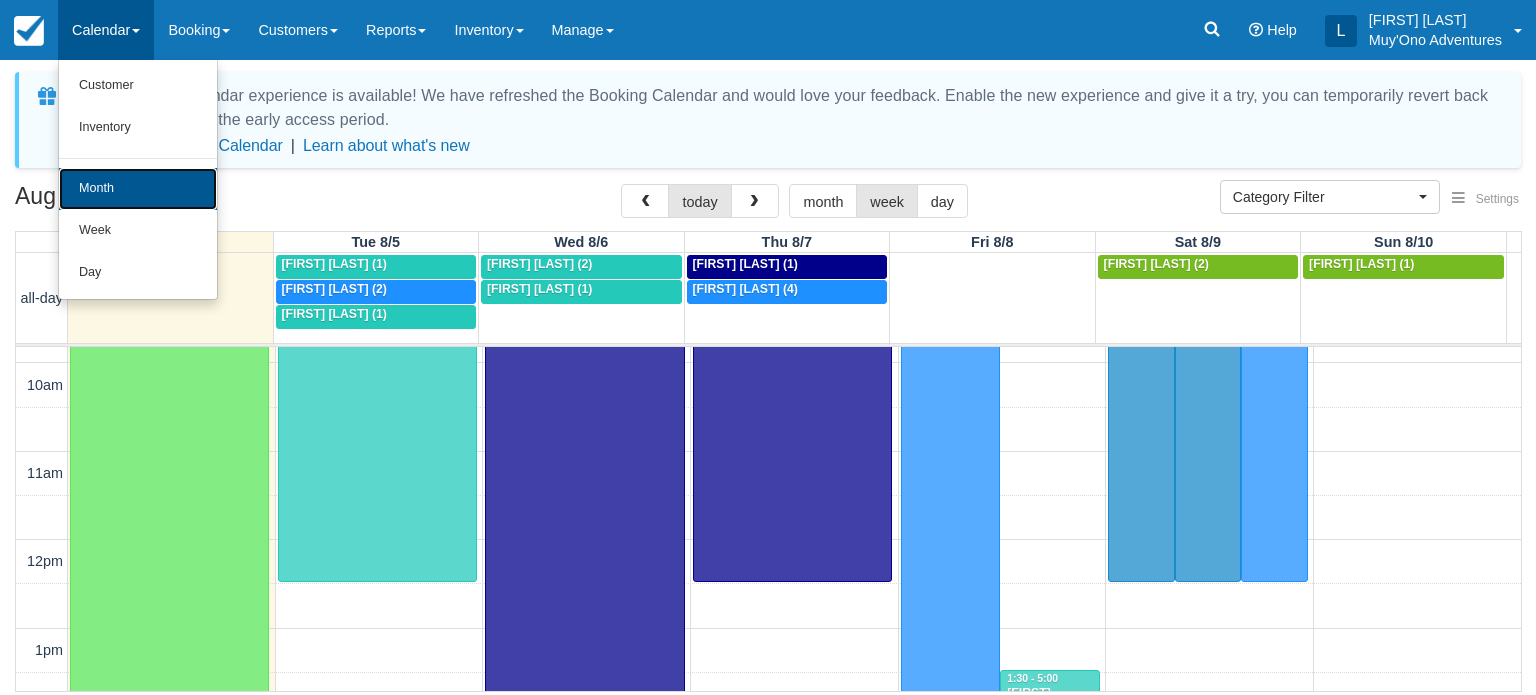 click on "Month" at bounding box center [138, 189] 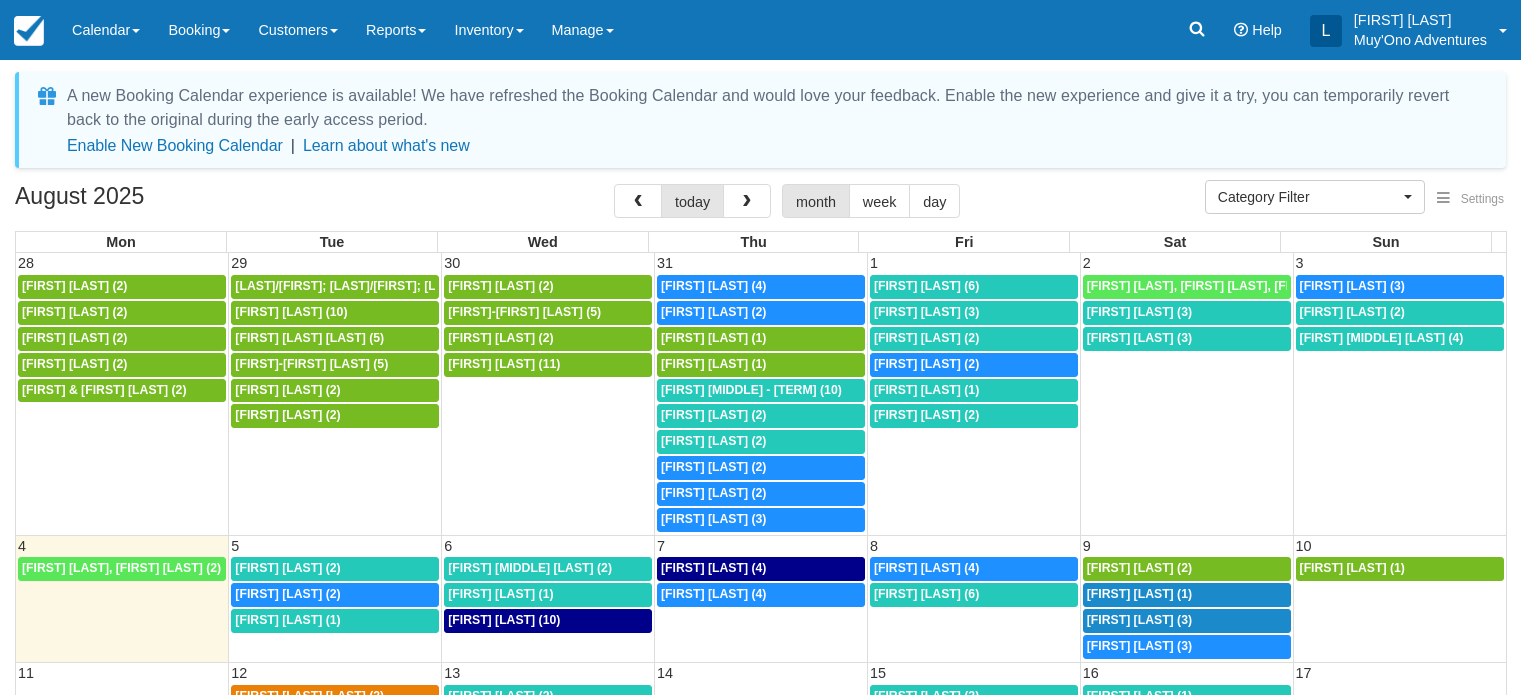 select 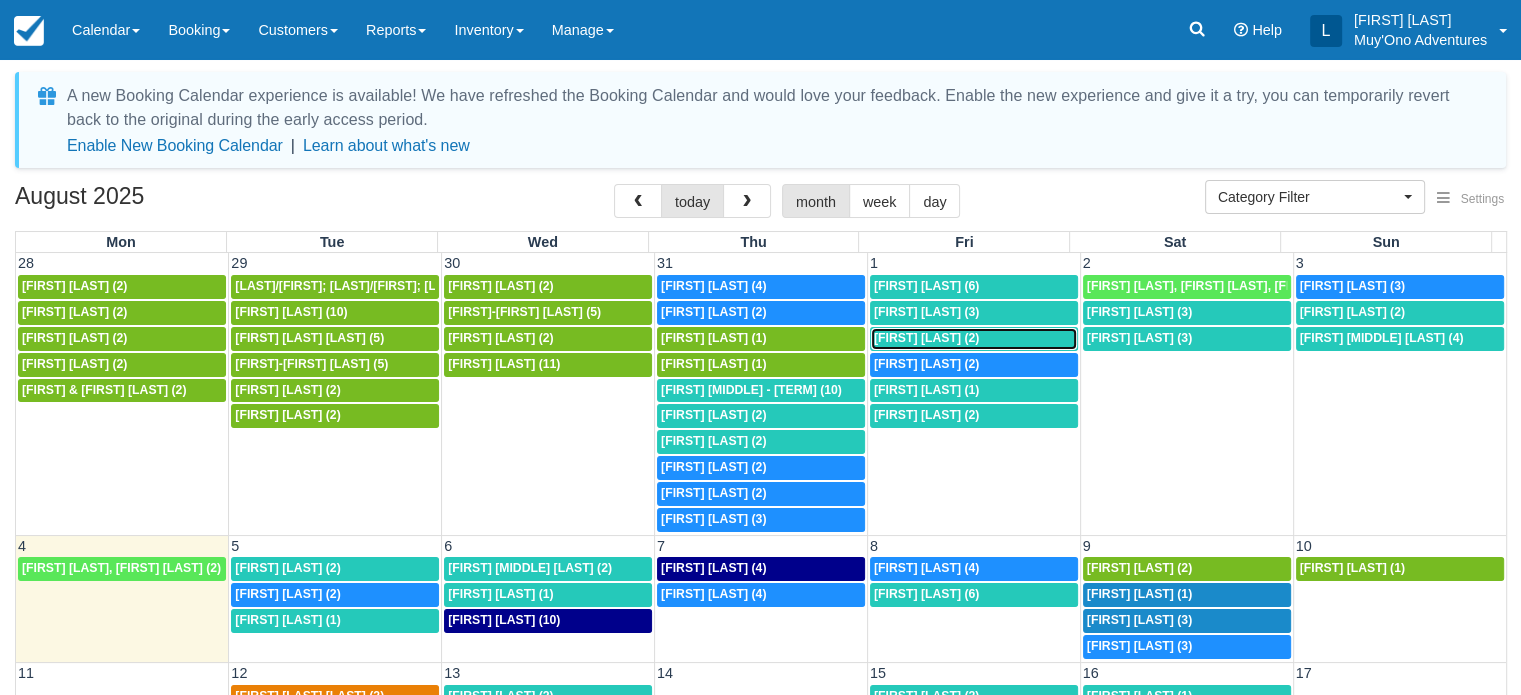 click on "7a   Michelle Hilliard (2)" at bounding box center [974, 339] 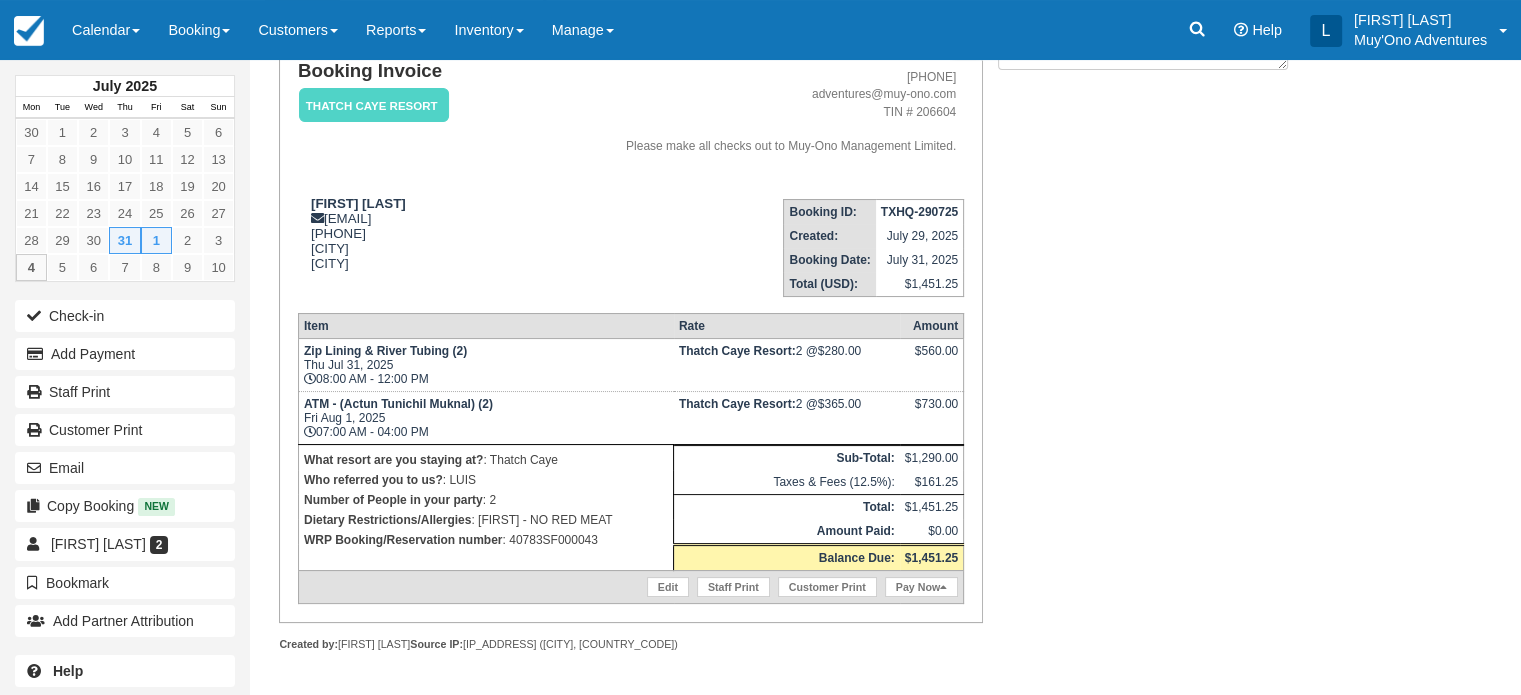 scroll, scrollTop: 0, scrollLeft: 0, axis: both 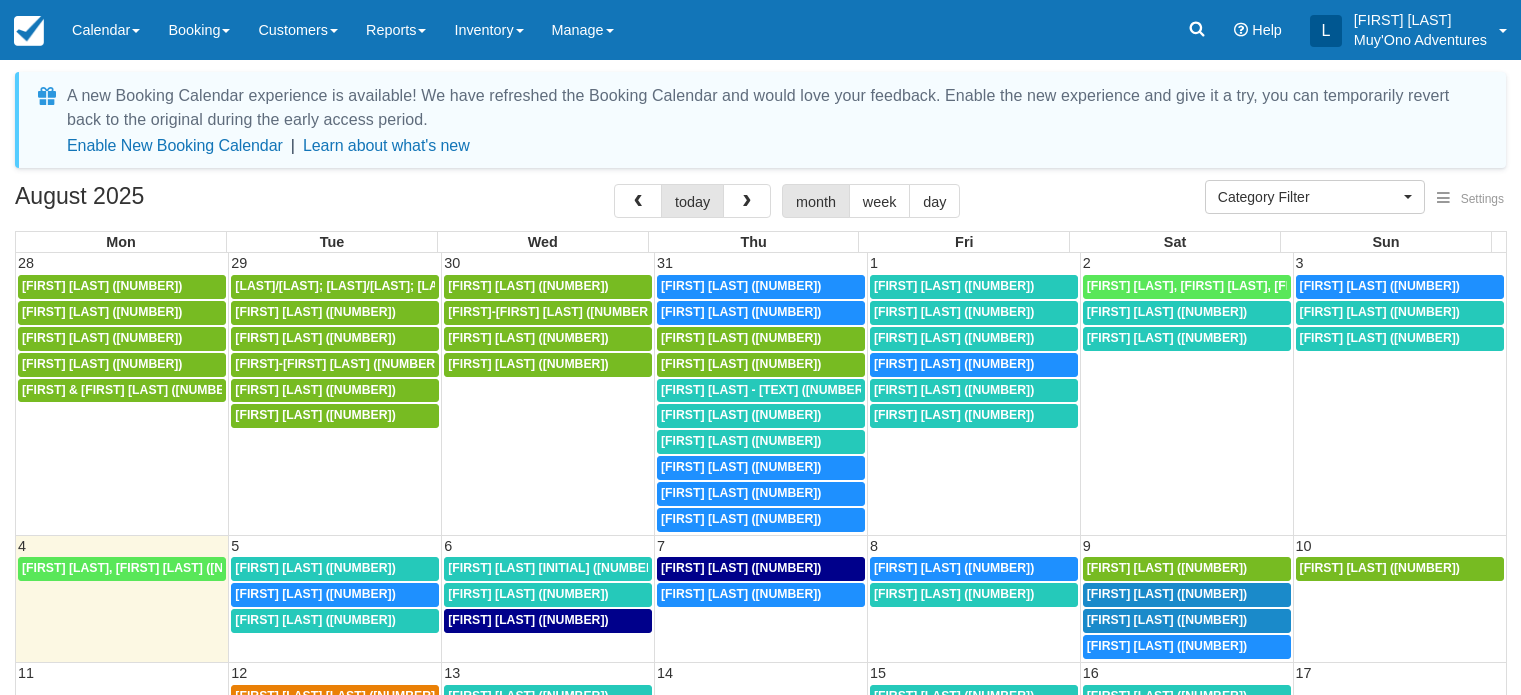 select 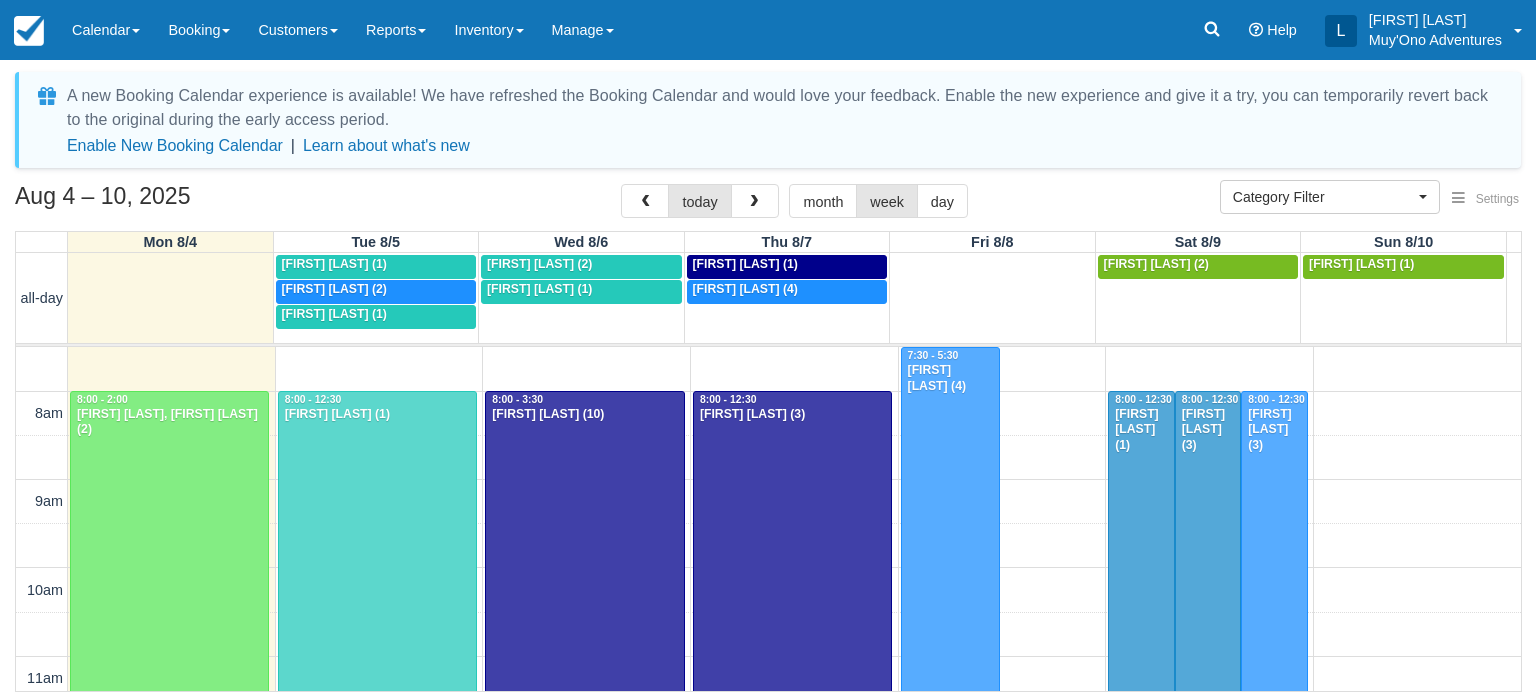 select 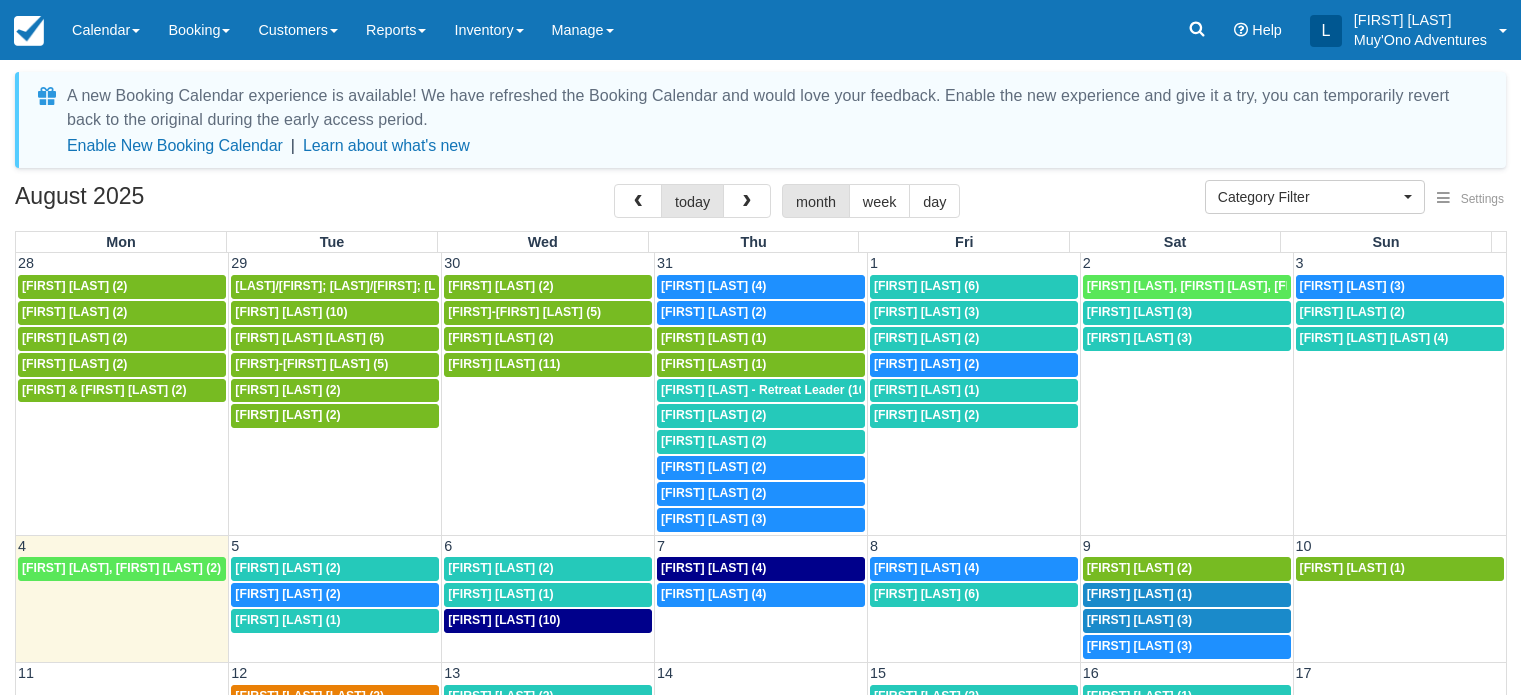 select 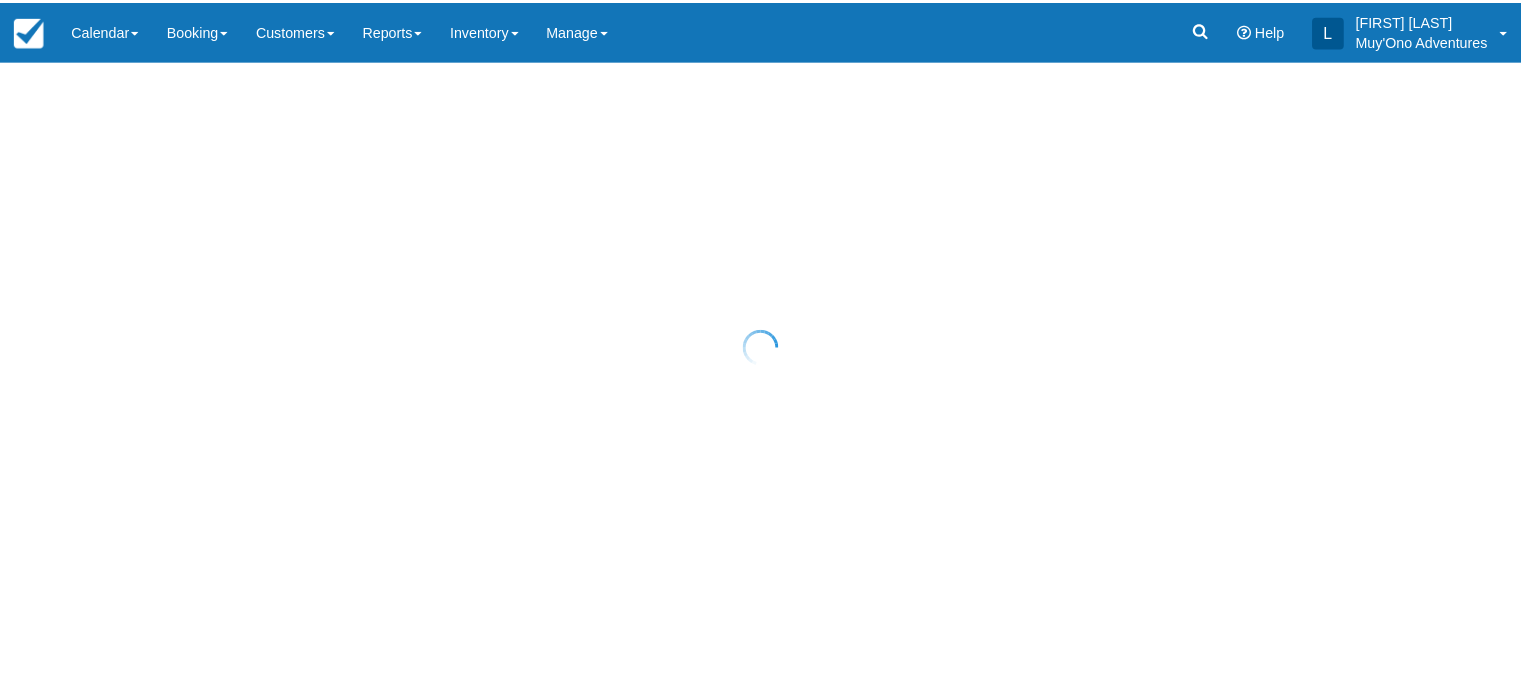 scroll, scrollTop: 0, scrollLeft: 0, axis: both 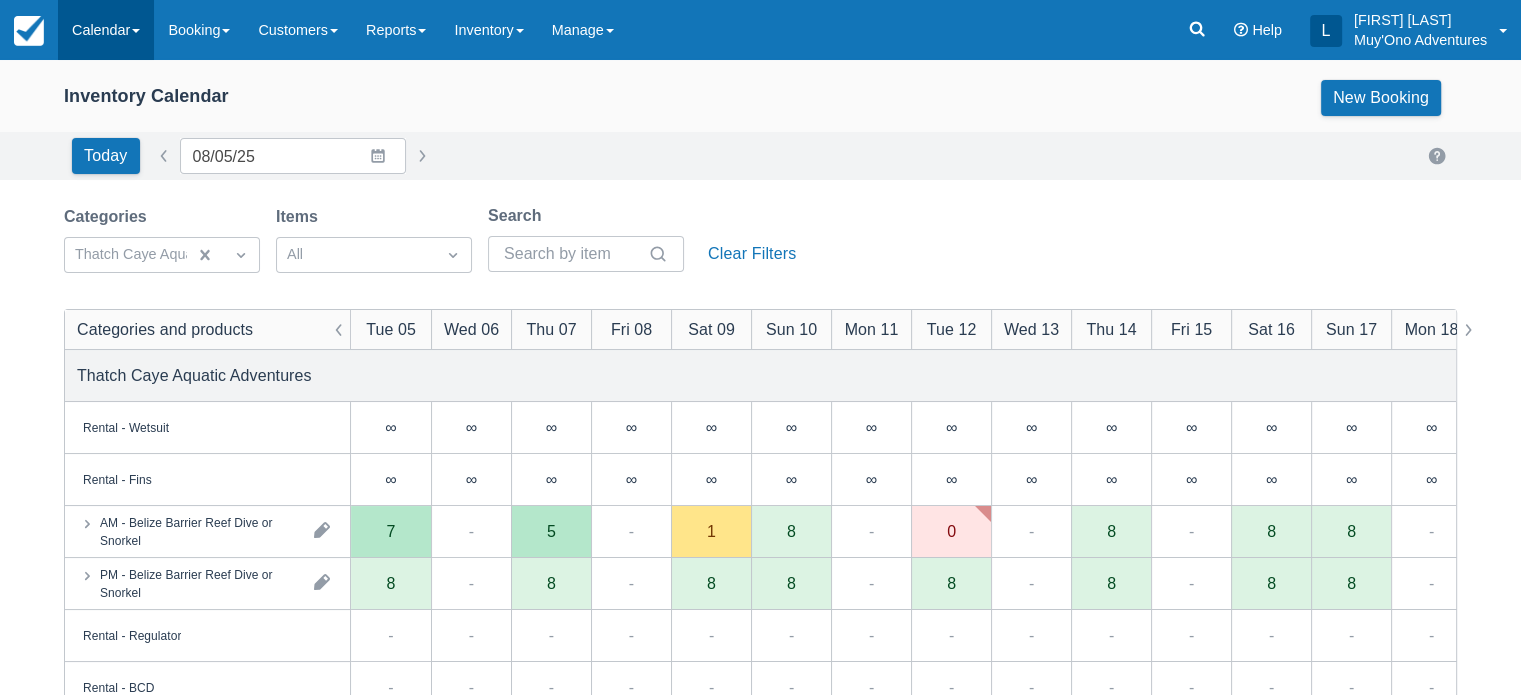 click on "Calendar" at bounding box center (106, 30) 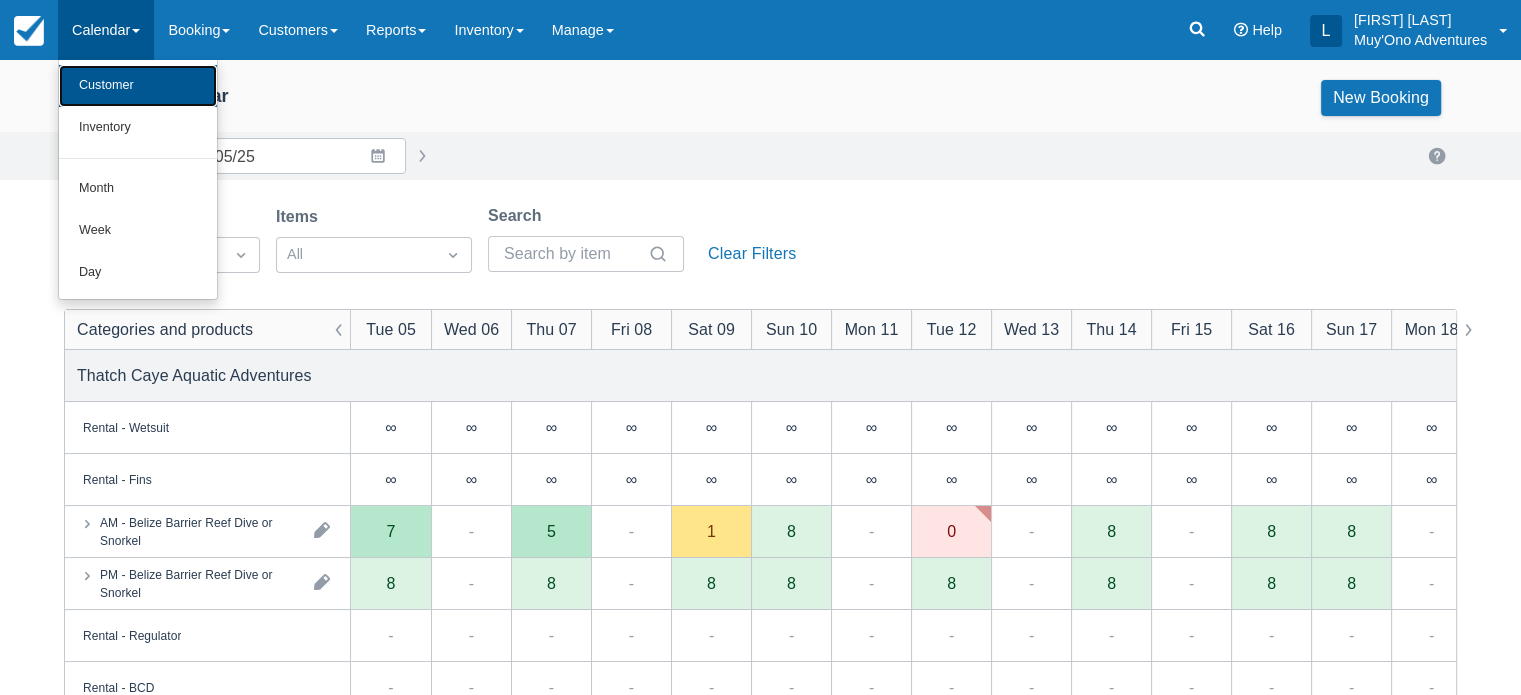 click on "Customer" at bounding box center (138, 86) 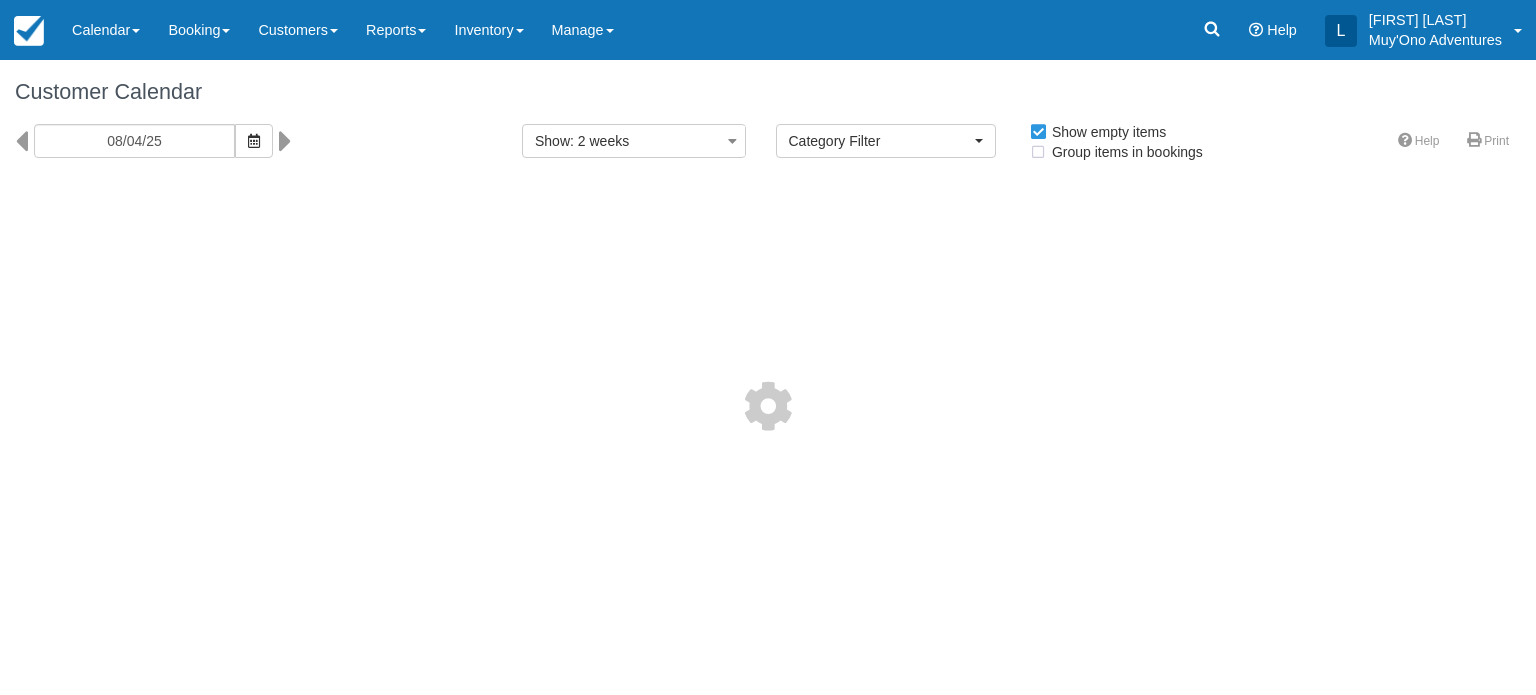 select 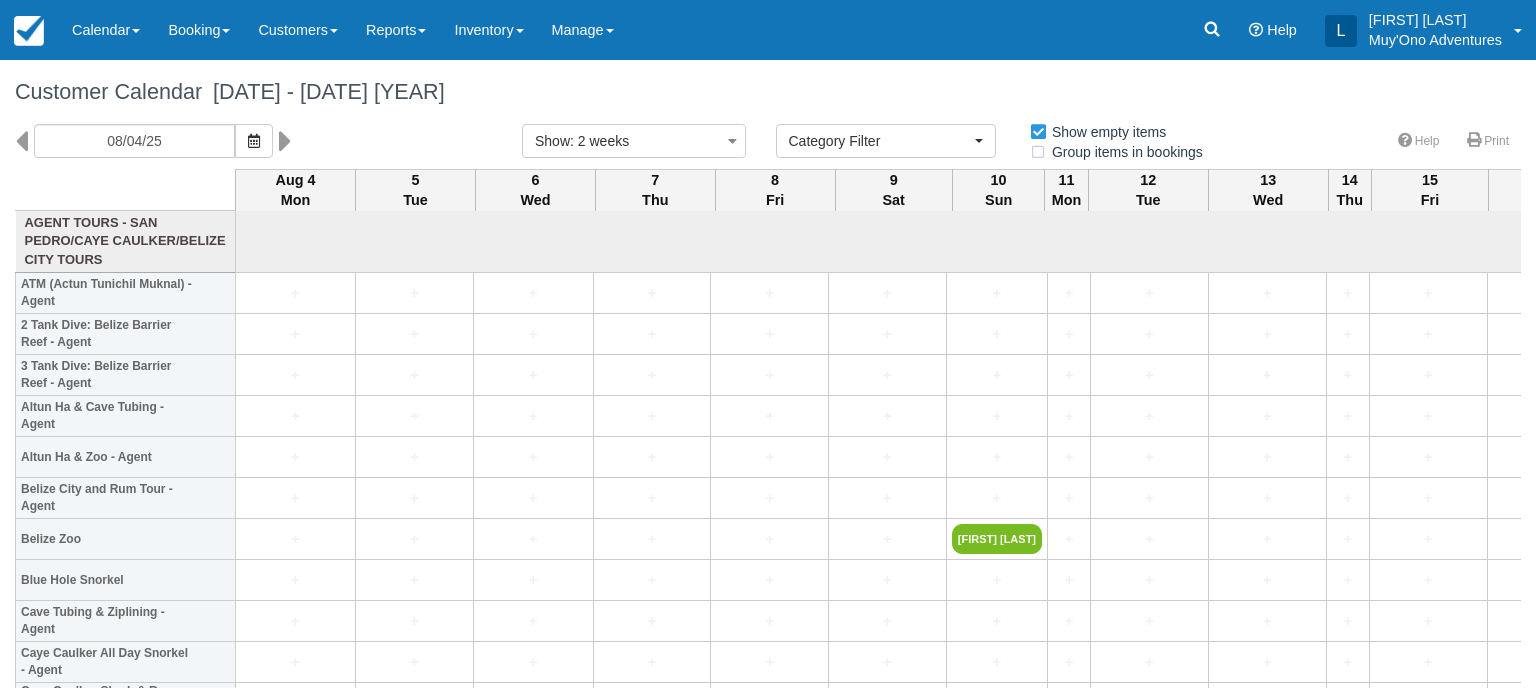 scroll, scrollTop: 0, scrollLeft: 0, axis: both 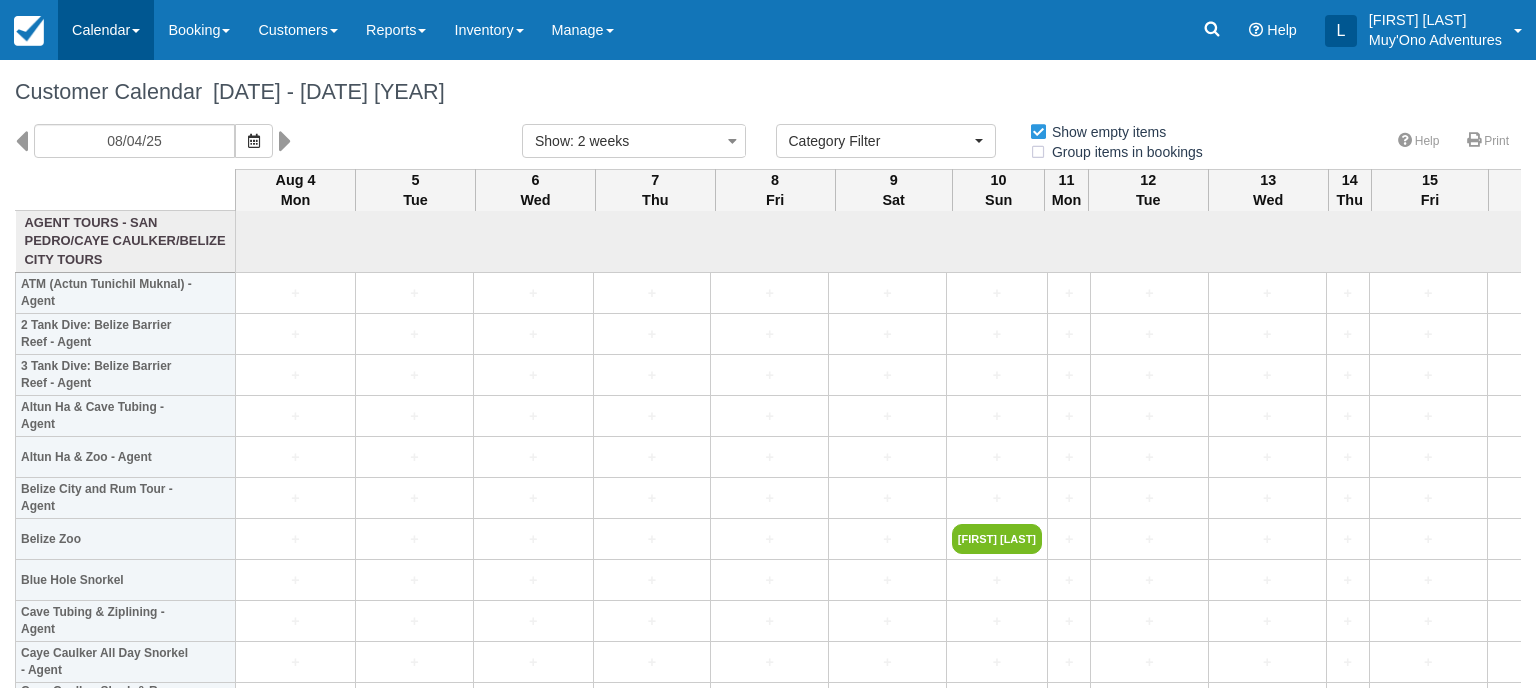 click on "Calendar" at bounding box center [106, 30] 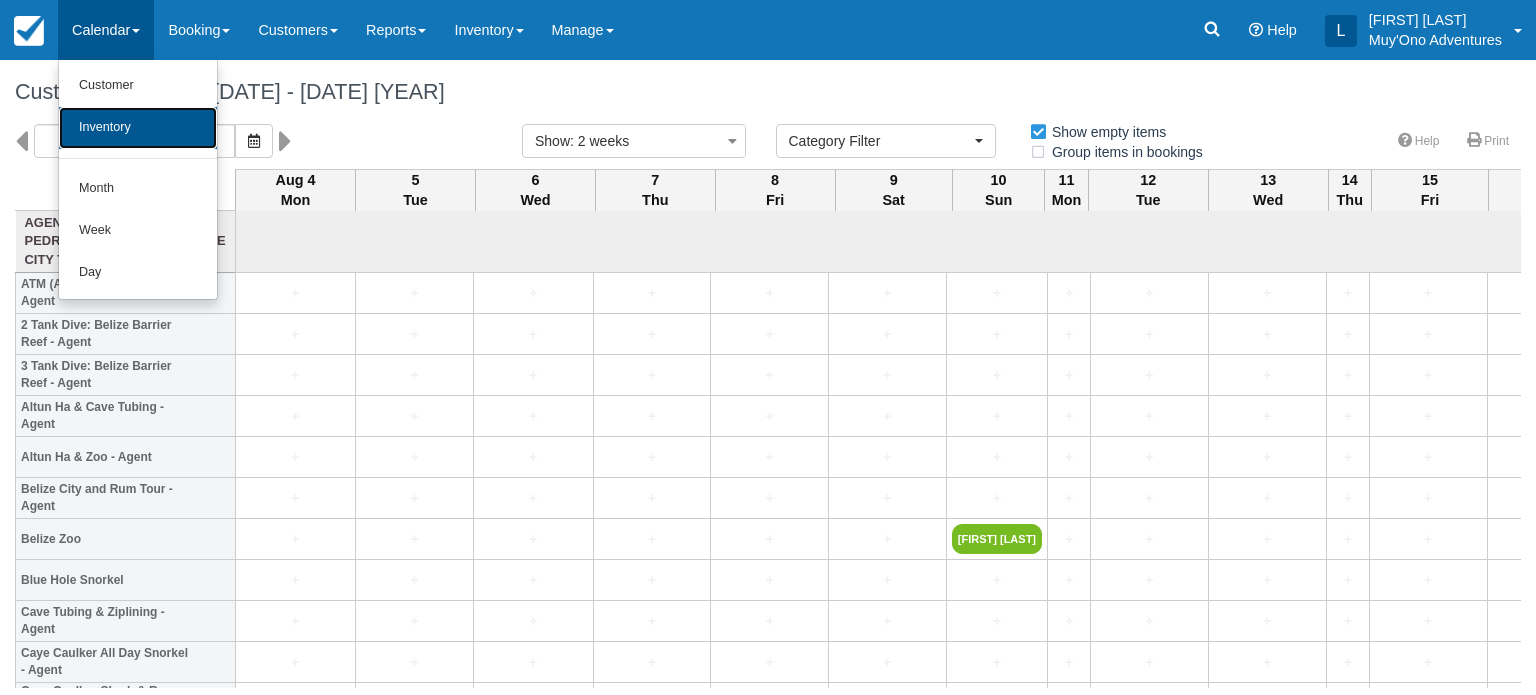 click on "Inventory" at bounding box center [138, 128] 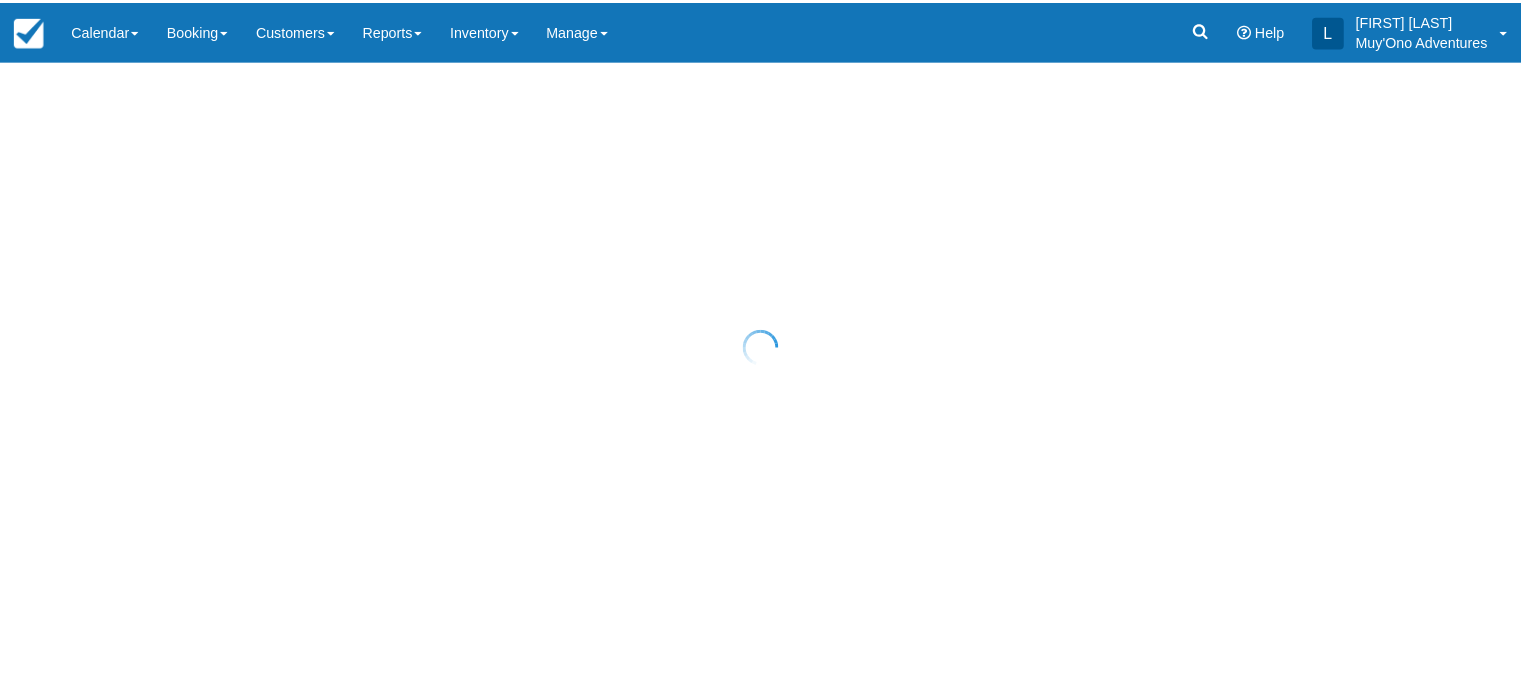 scroll, scrollTop: 0, scrollLeft: 0, axis: both 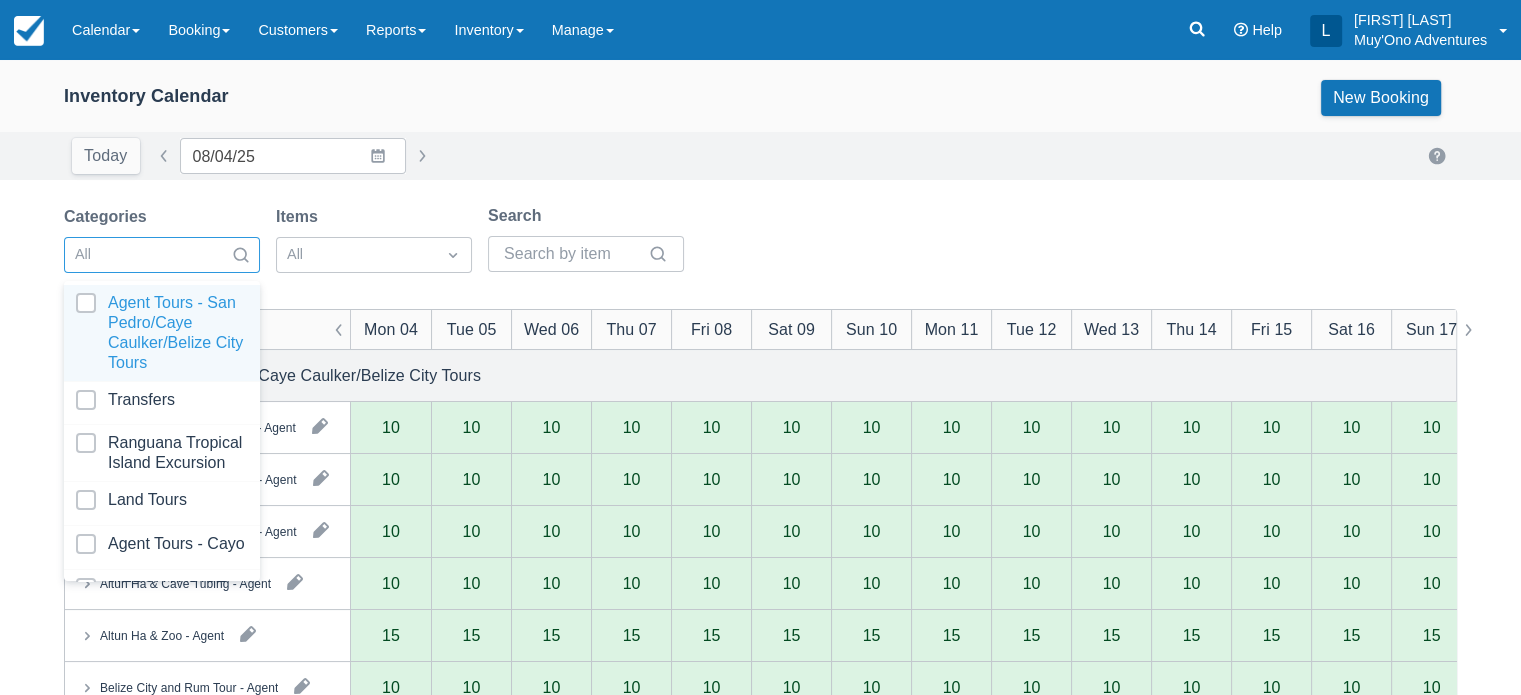 click at bounding box center [144, 255] 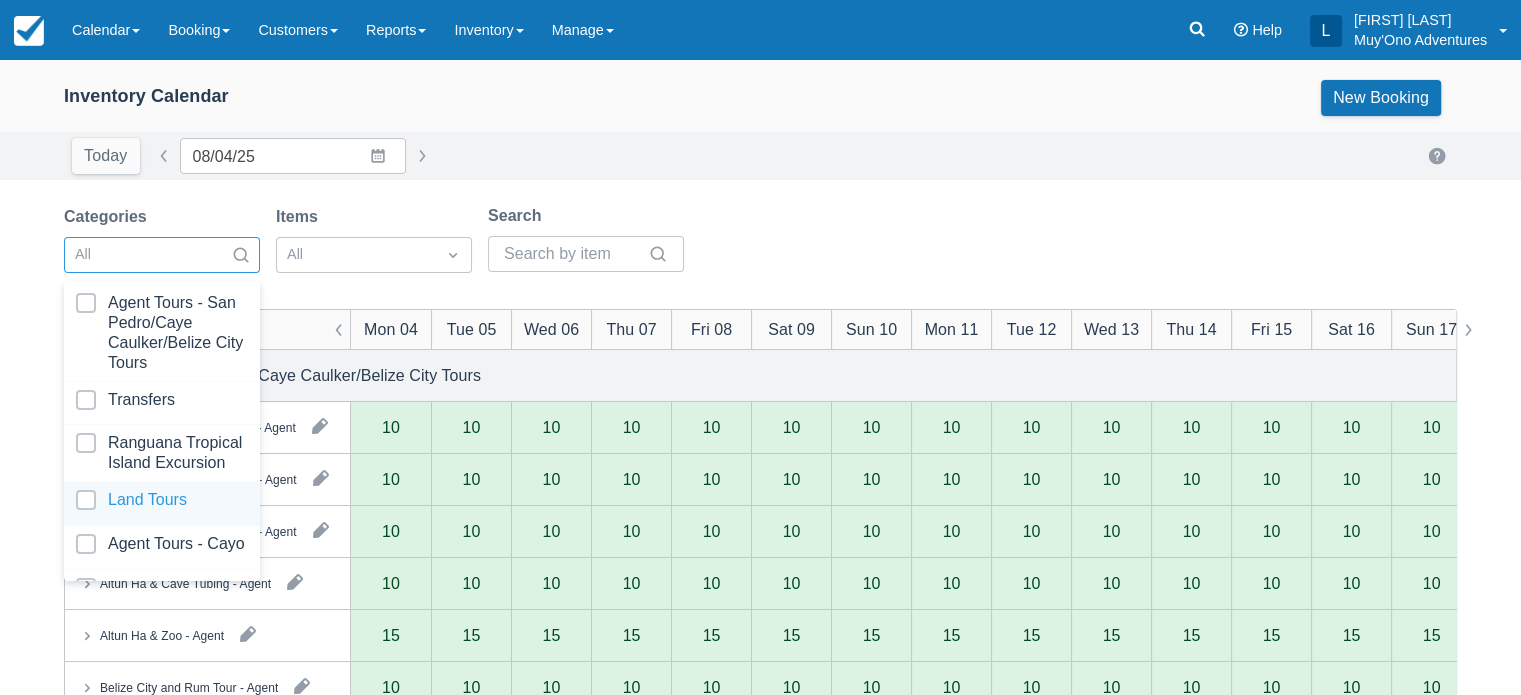 scroll, scrollTop: 201, scrollLeft: 0, axis: vertical 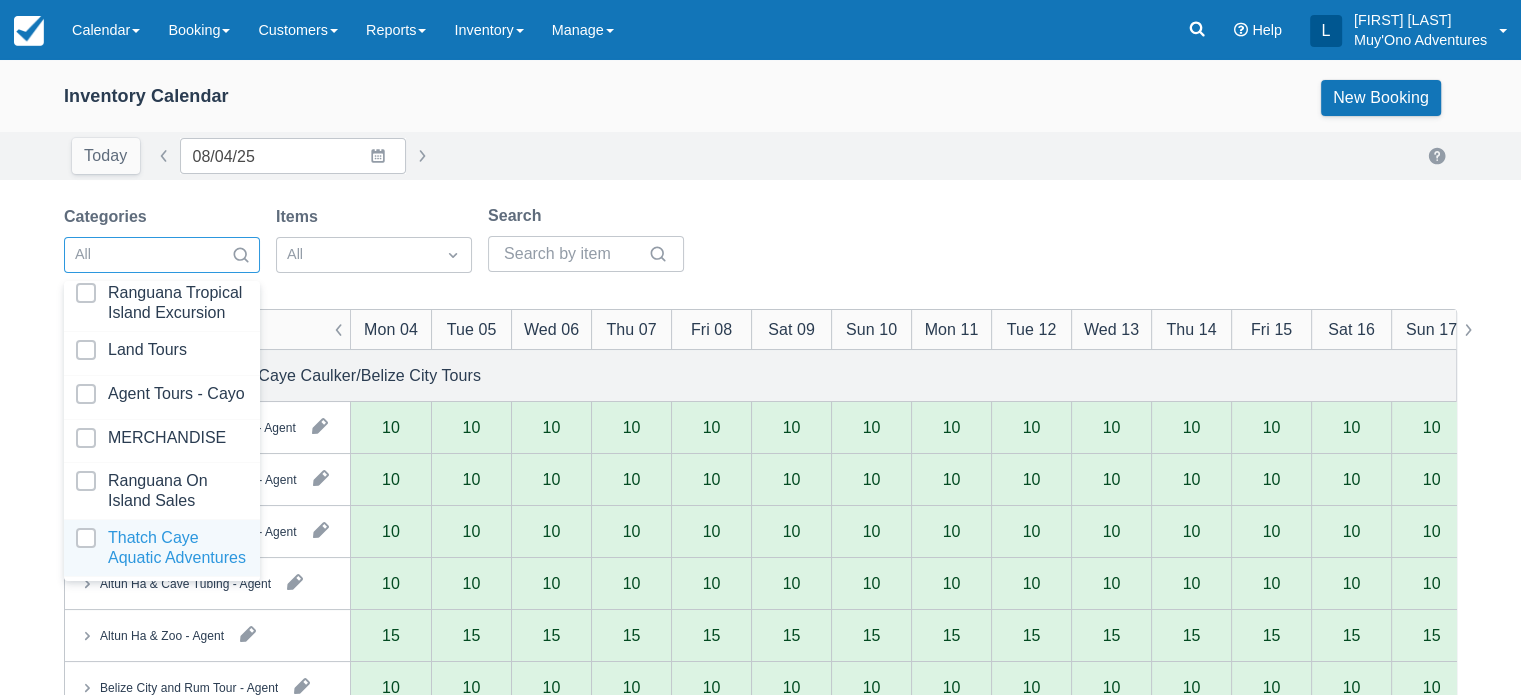 click at bounding box center (162, 548) 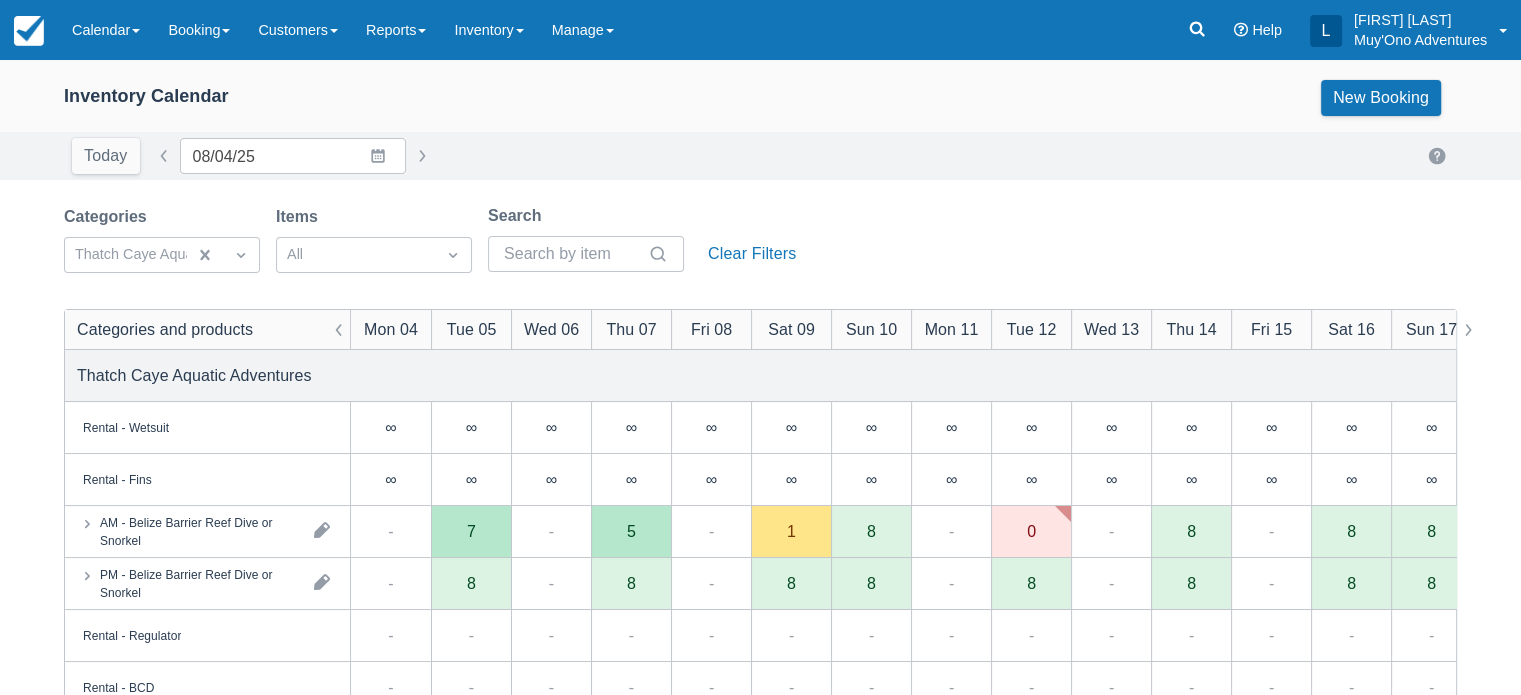 click on "Inventory Calendar New Booking Today Date 08/04/25 Navigate forward to interact with the calendar and select a date. Press the question mark key to get the keyboard shortcuts for changing dates. Categories Thatch Caye Aquatic Adventures Items All Search Clear Filters Categories and products Mon 04 Tue 05 Wed 06 Thu 07 Fri 08 Sat 09 Sun 10 Mon 11 Tue 12 Wed 13 Thu 14 Fri 15 Sat 16 Sun 17 Mon 18 Tue 19 Wed 20 Thu 21 Fri 22 Sat 23 Sun 24 Mon 25 Tue 26 Wed 27 Thu 28 Fri 29 Sat 30 Sun 31 Thatch Caye Aquatic Adventures Rental - Wetsuit ∞ ∞ ∞ ∞ ∞ ∞ ∞ ∞ ∞ ∞ ∞ ∞ ∞ ∞ ∞ ∞ ∞ ∞ ∞ ∞ ∞ ∞ ∞ ∞ ∞ ∞ ∞ ∞ Rental - Fins ∞ ∞ ∞ ∞ ∞ ∞ ∞ ∞ ∞ ∞ ∞ ∞ ∞ ∞ ∞ ∞ ∞ ∞ ∞ ∞ ∞ ∞ ∞ ∞ ∞ ∞ ∞ ∞ AM - Belize Barrier Reef Dive or Snorkel - 7 - 5 - 1 8 - 0 - 8 - 8 8 - 2 - 6 - 6 8 - 7 - 6 - 8 5 PM - Belize Barrier Reef Dive or Snorkel - 8 - 8 - 8 8 - 8 - 8 - 8 8 - 8 - 8 - 8 8 - 8 - 8 - 8 8 Rental - Regulator - - - - - - - - - - - - - - - - - - -" at bounding box center [760, 641] 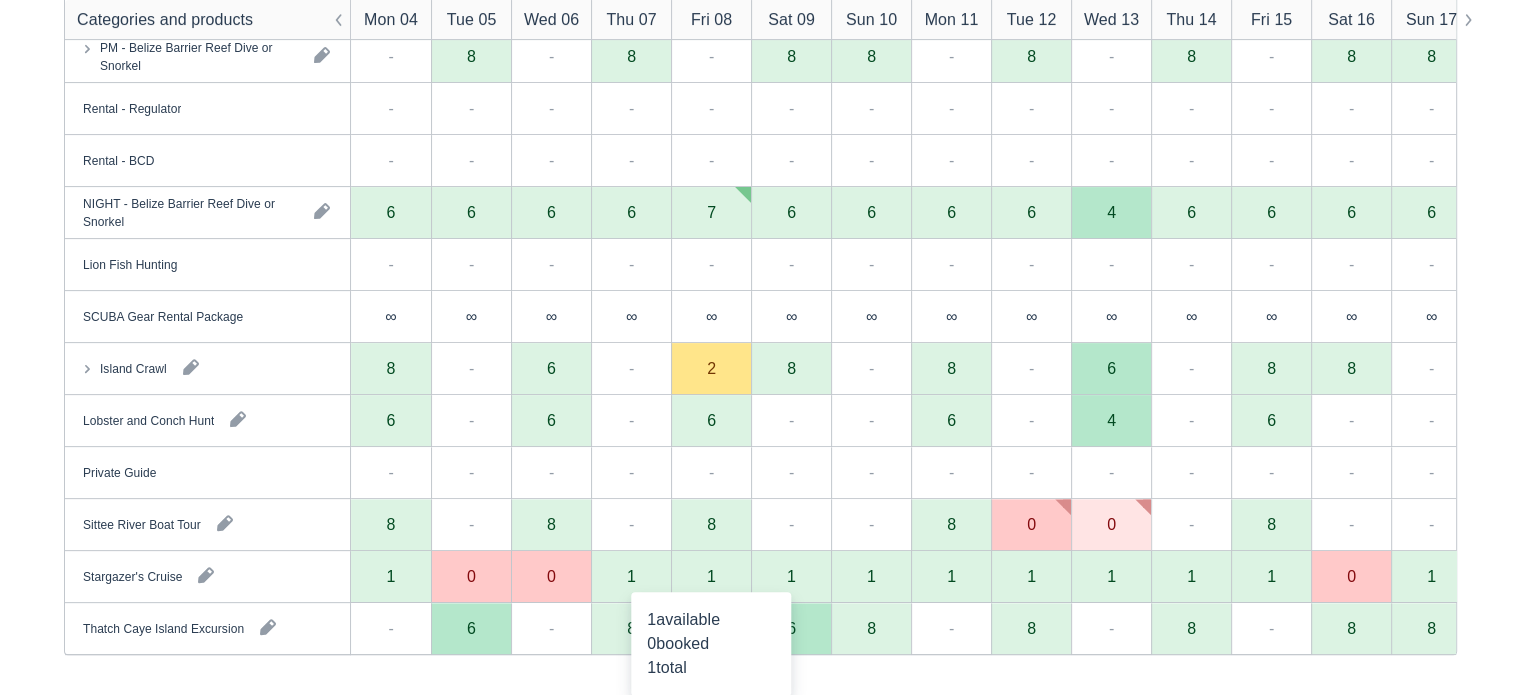 scroll, scrollTop: 528, scrollLeft: 0, axis: vertical 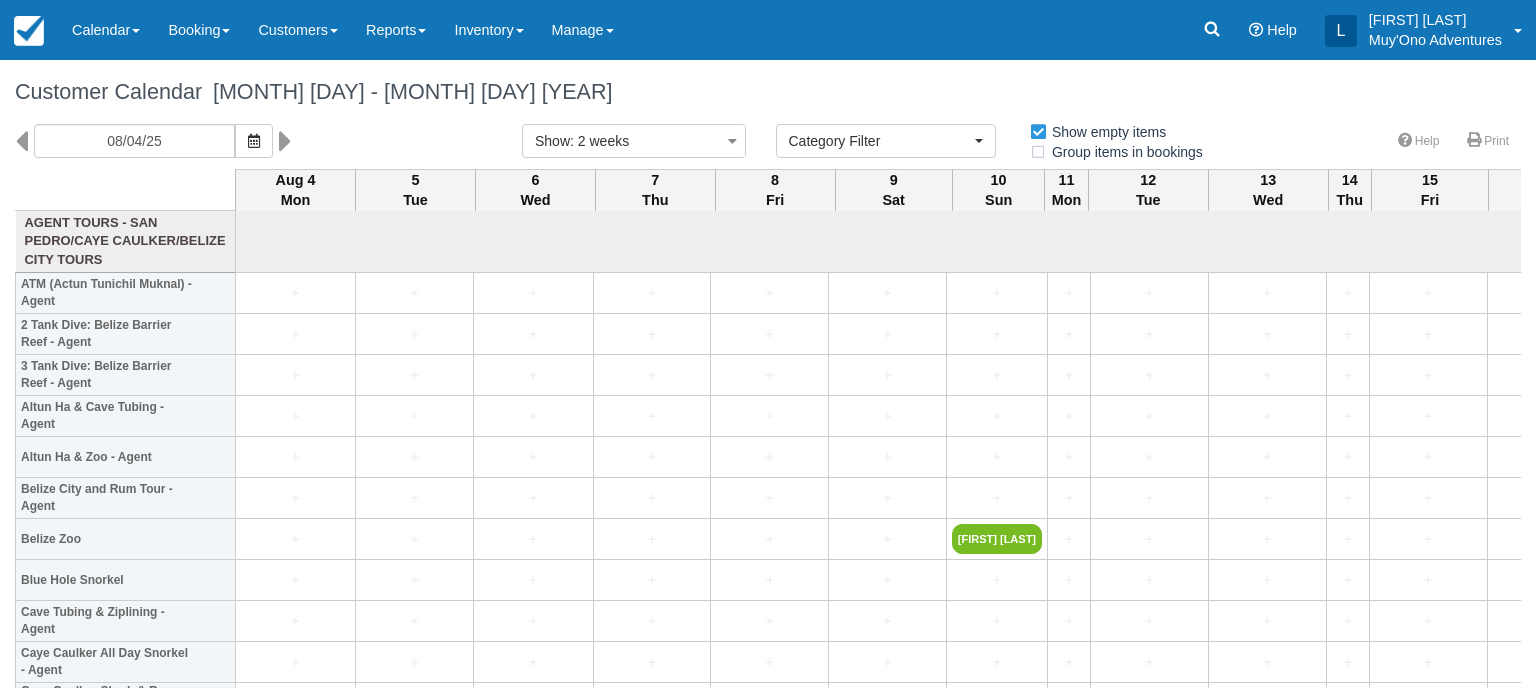 select 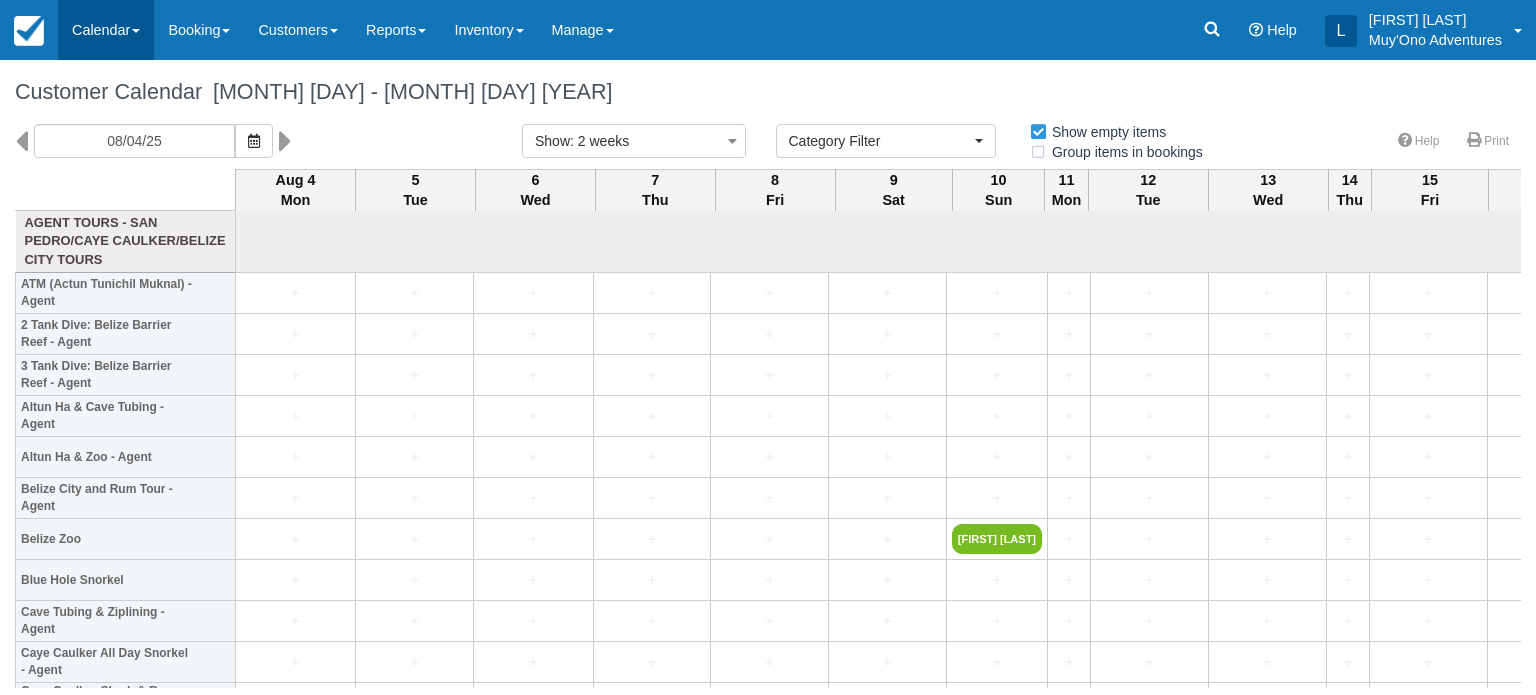 click on "Calendar" at bounding box center (106, 30) 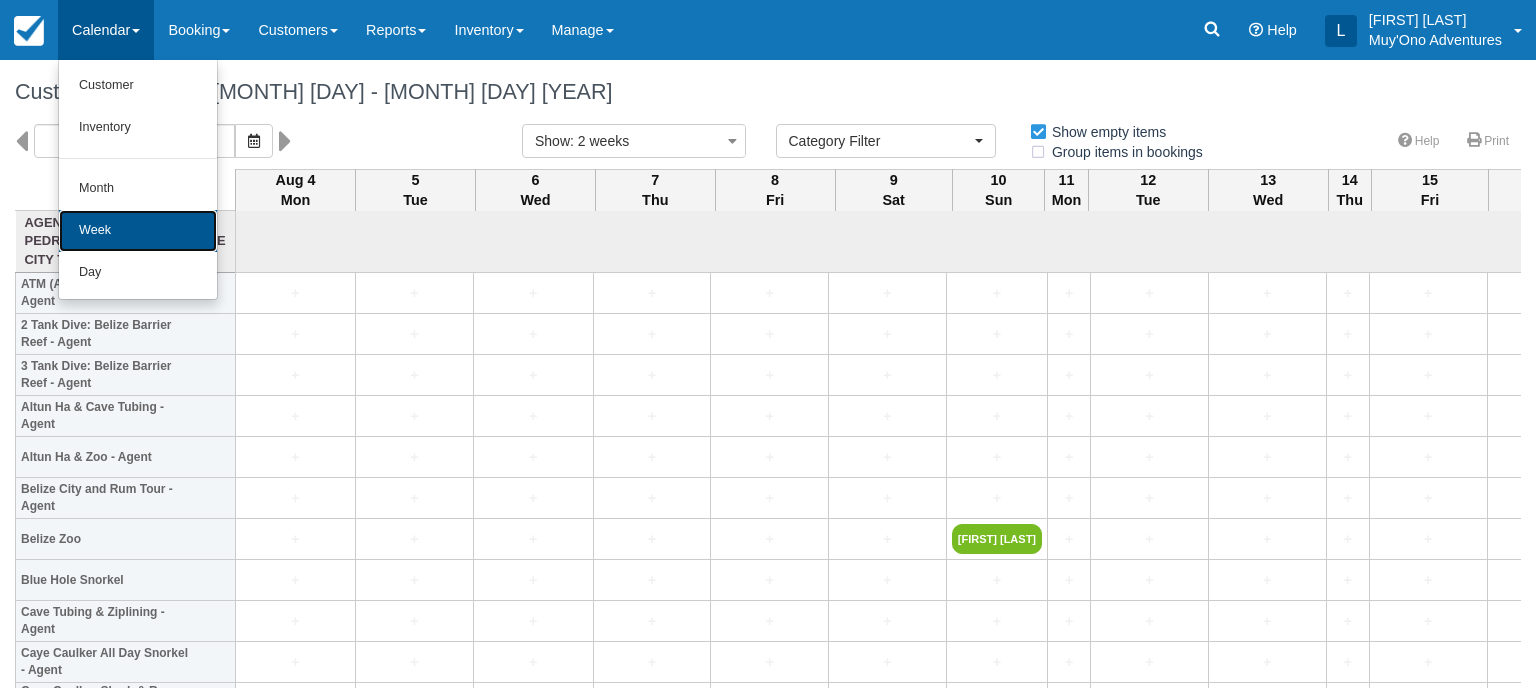click on "Week" at bounding box center [138, 231] 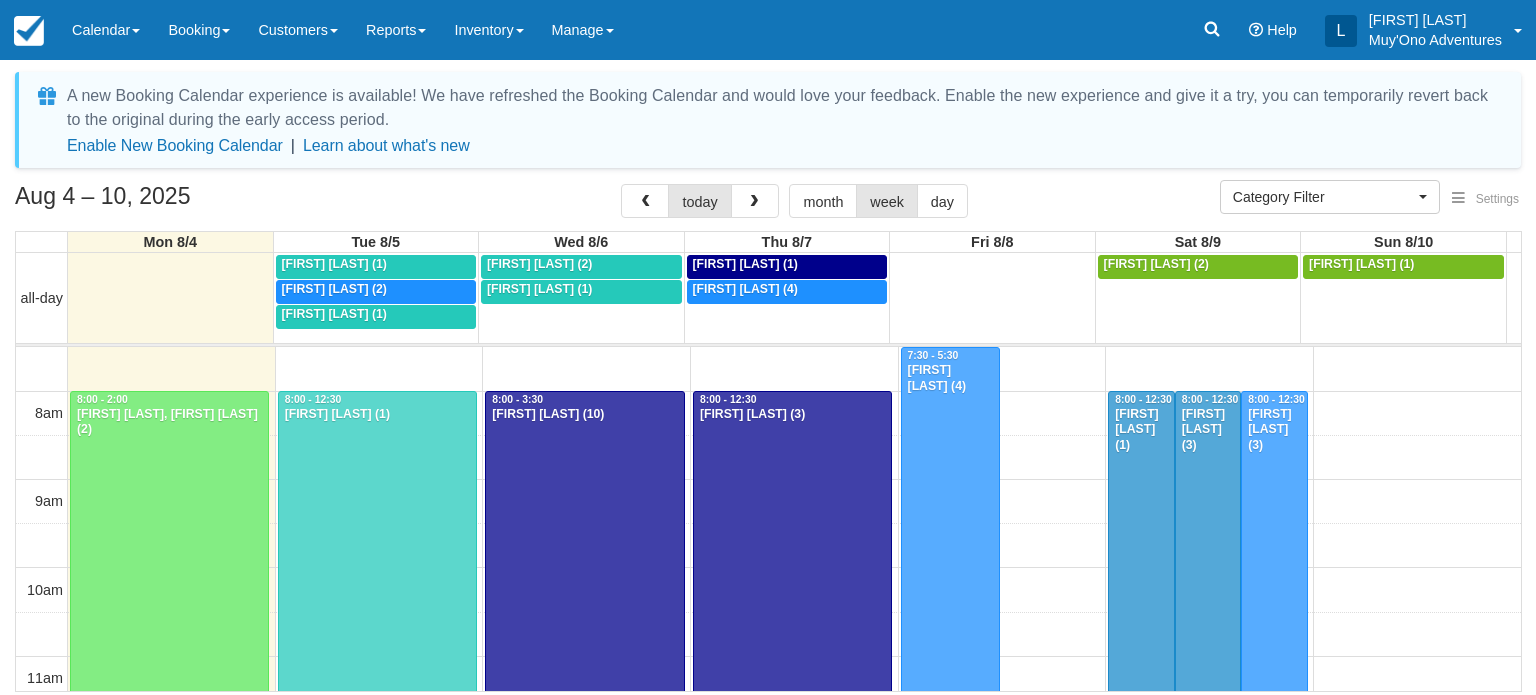 select 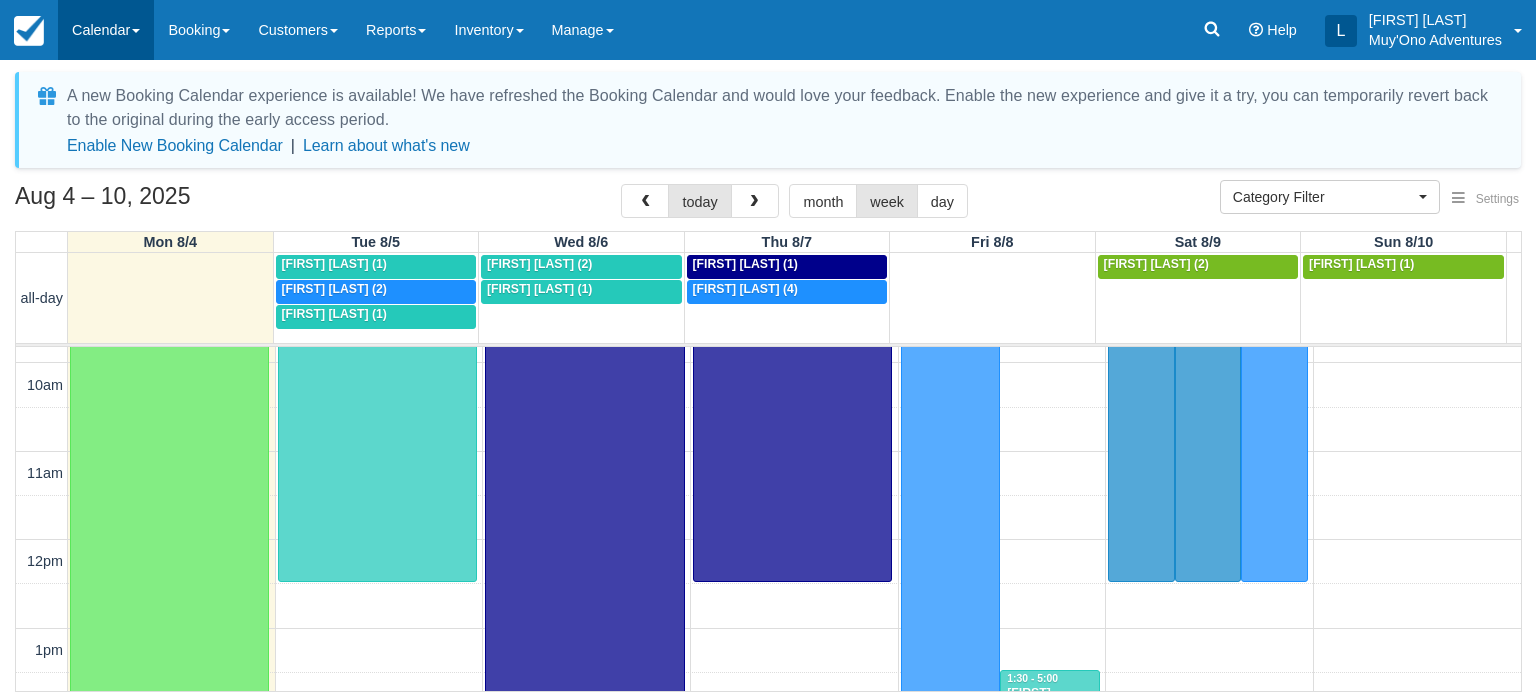 click on "Calendar" at bounding box center [106, 30] 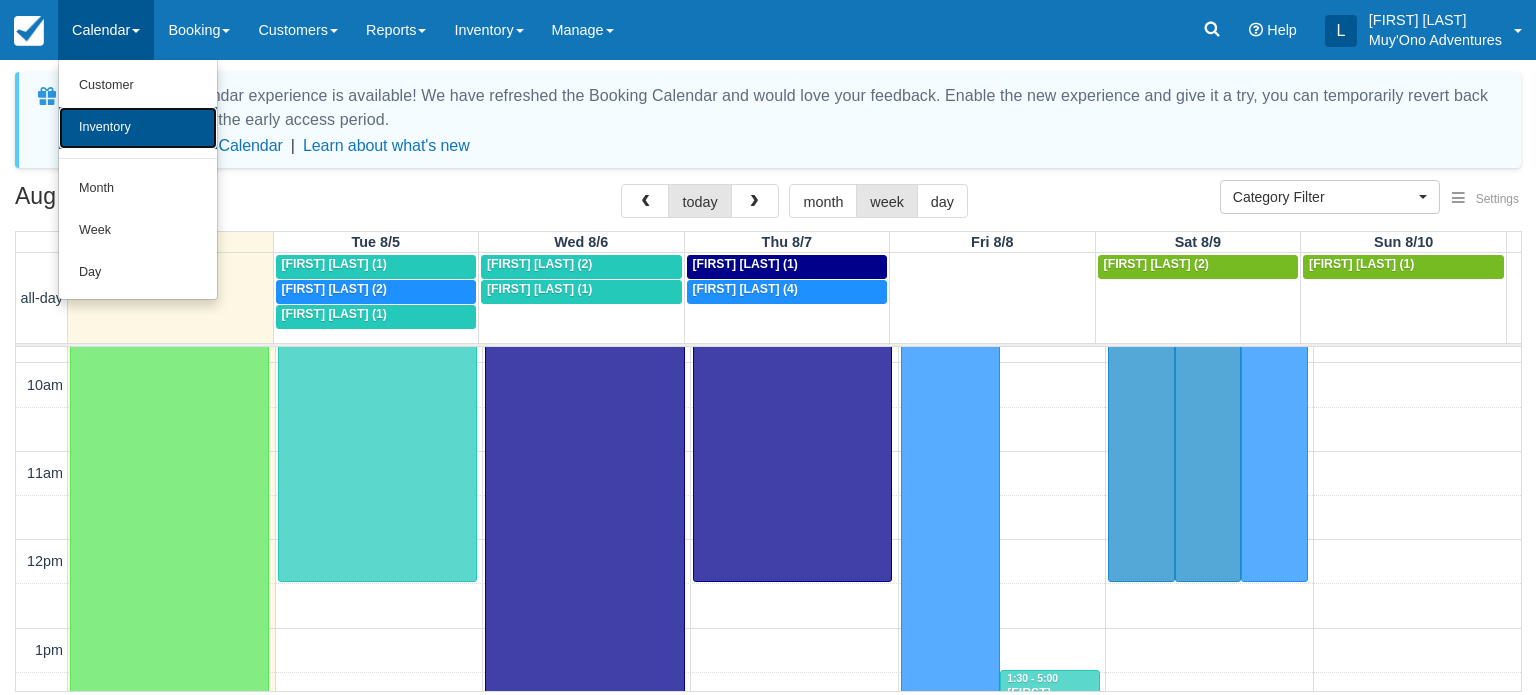 click on "Inventory" at bounding box center (138, 128) 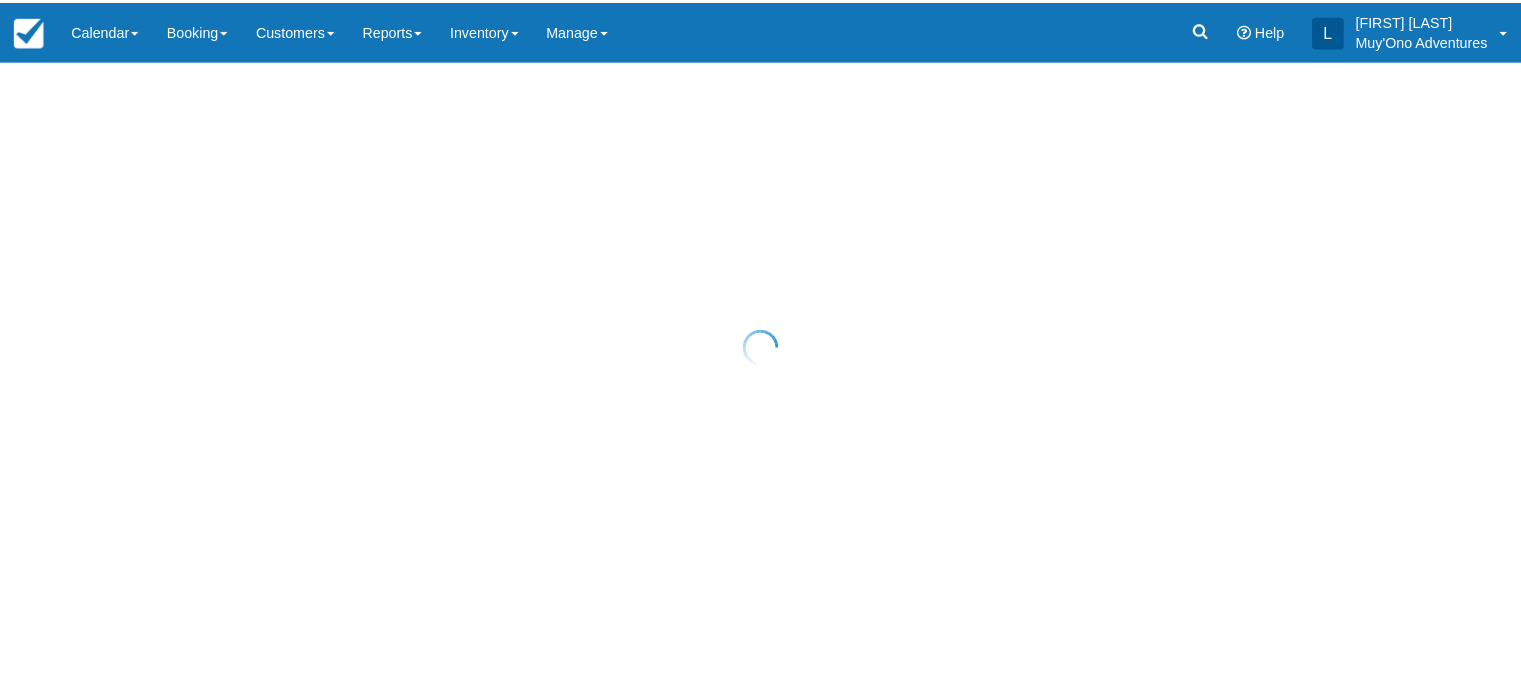 scroll, scrollTop: 0, scrollLeft: 0, axis: both 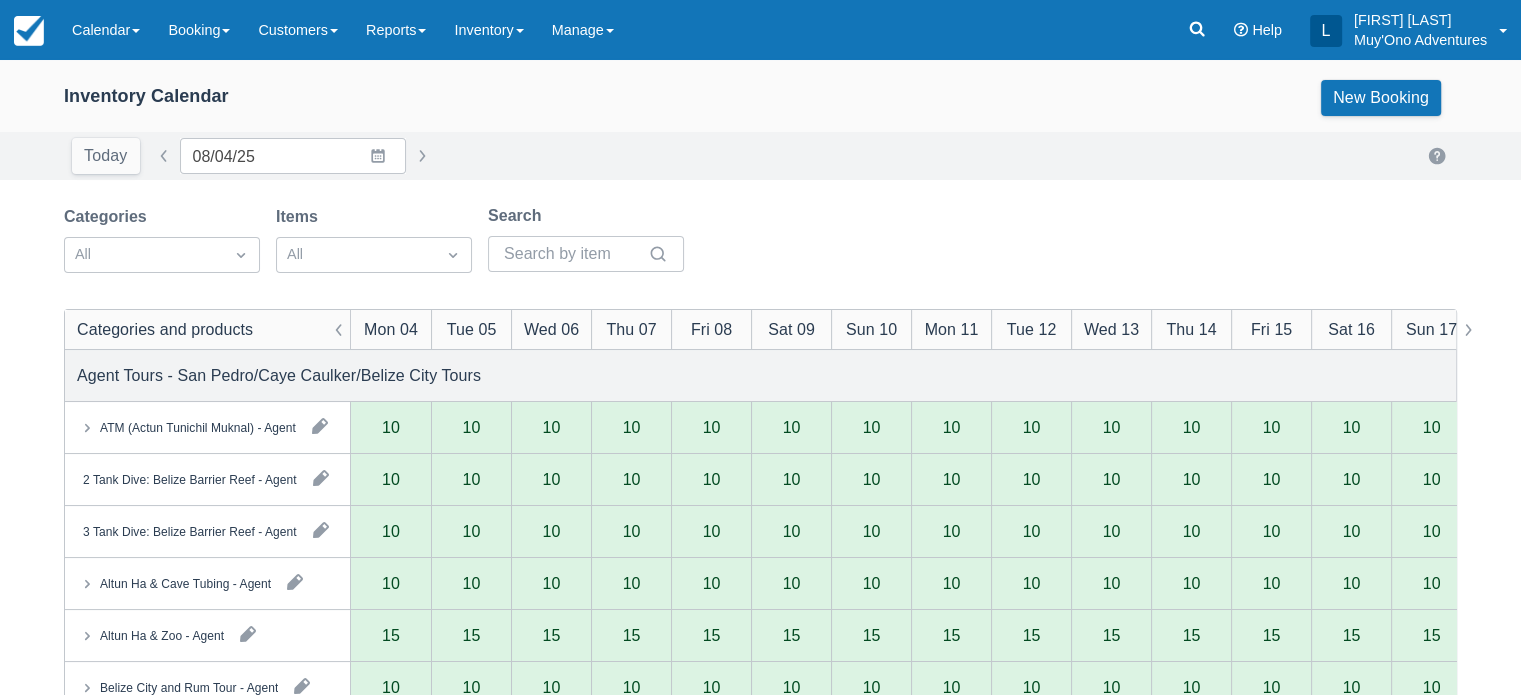 click on "Categories All Items All Search" at bounding box center (382, 244) 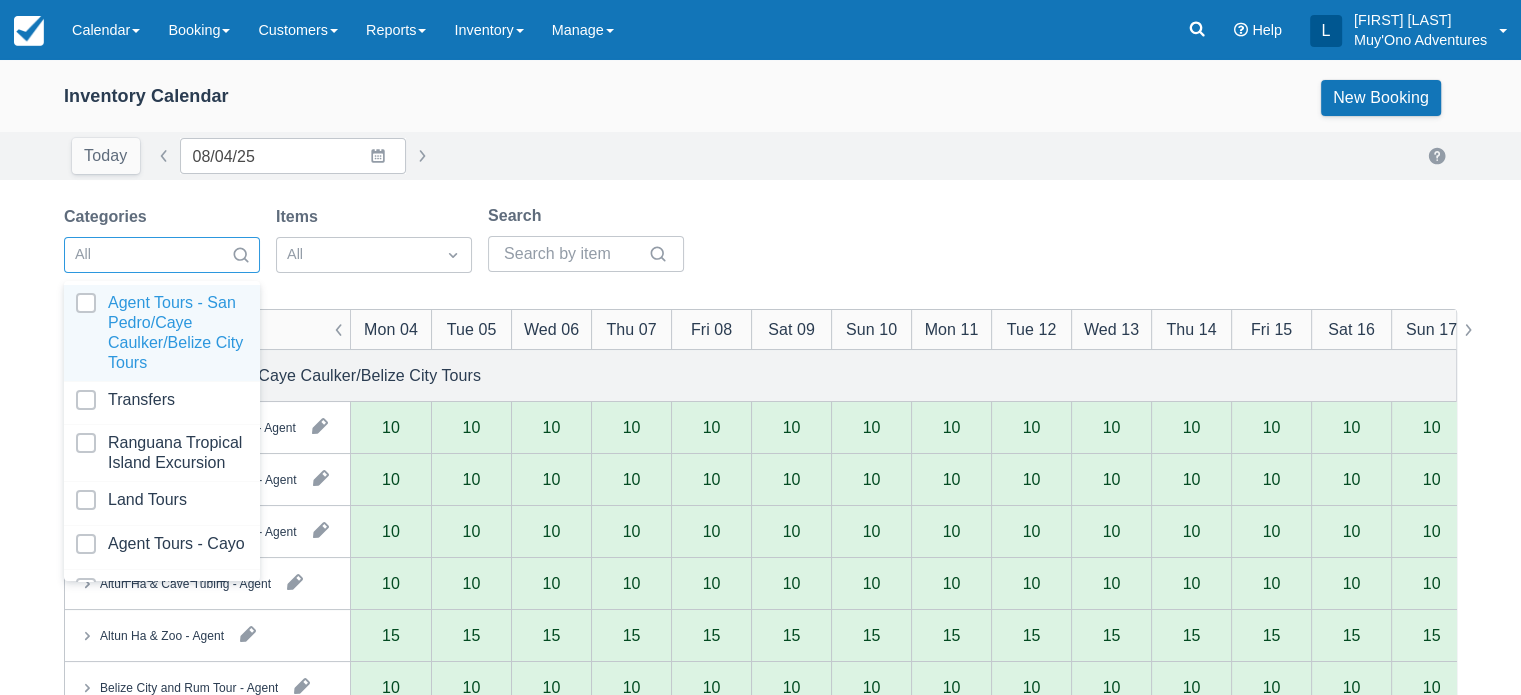 click at bounding box center (241, 255) 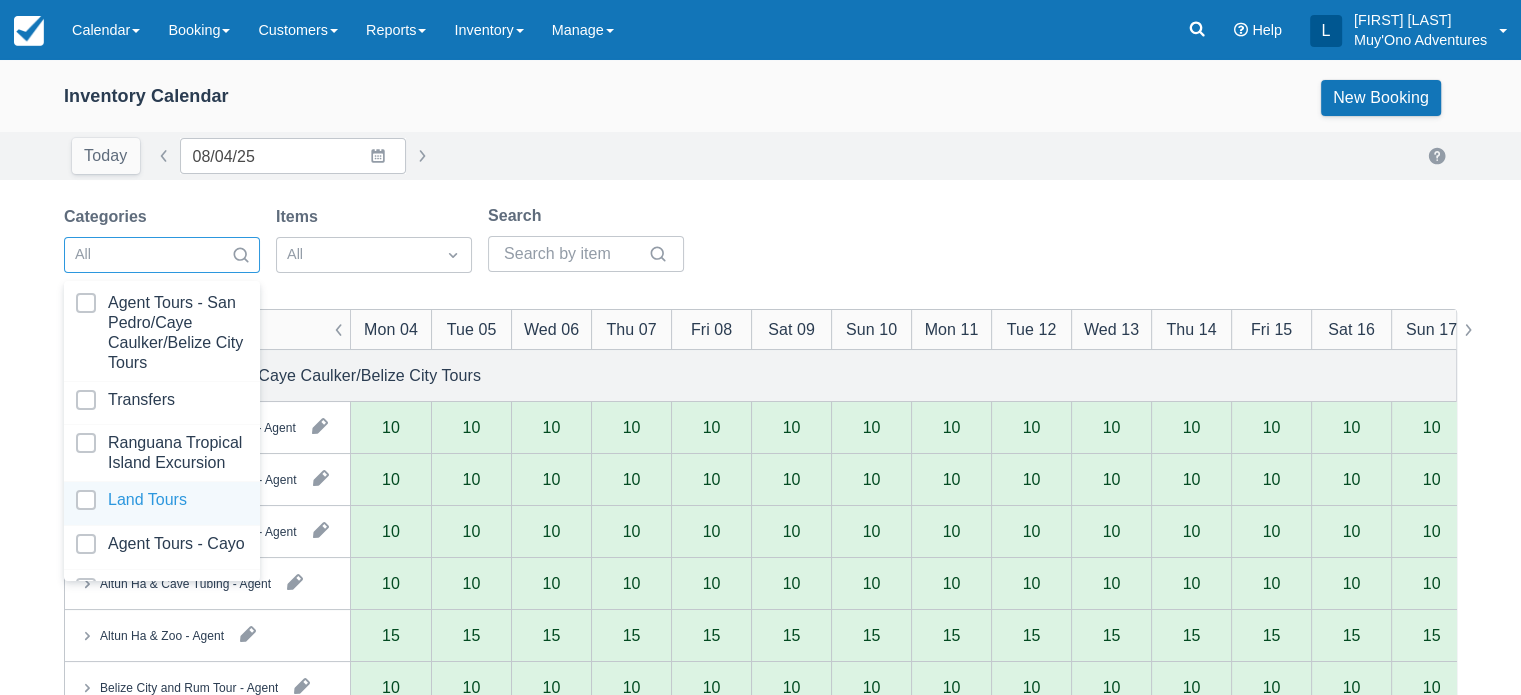 scroll, scrollTop: 201, scrollLeft: 0, axis: vertical 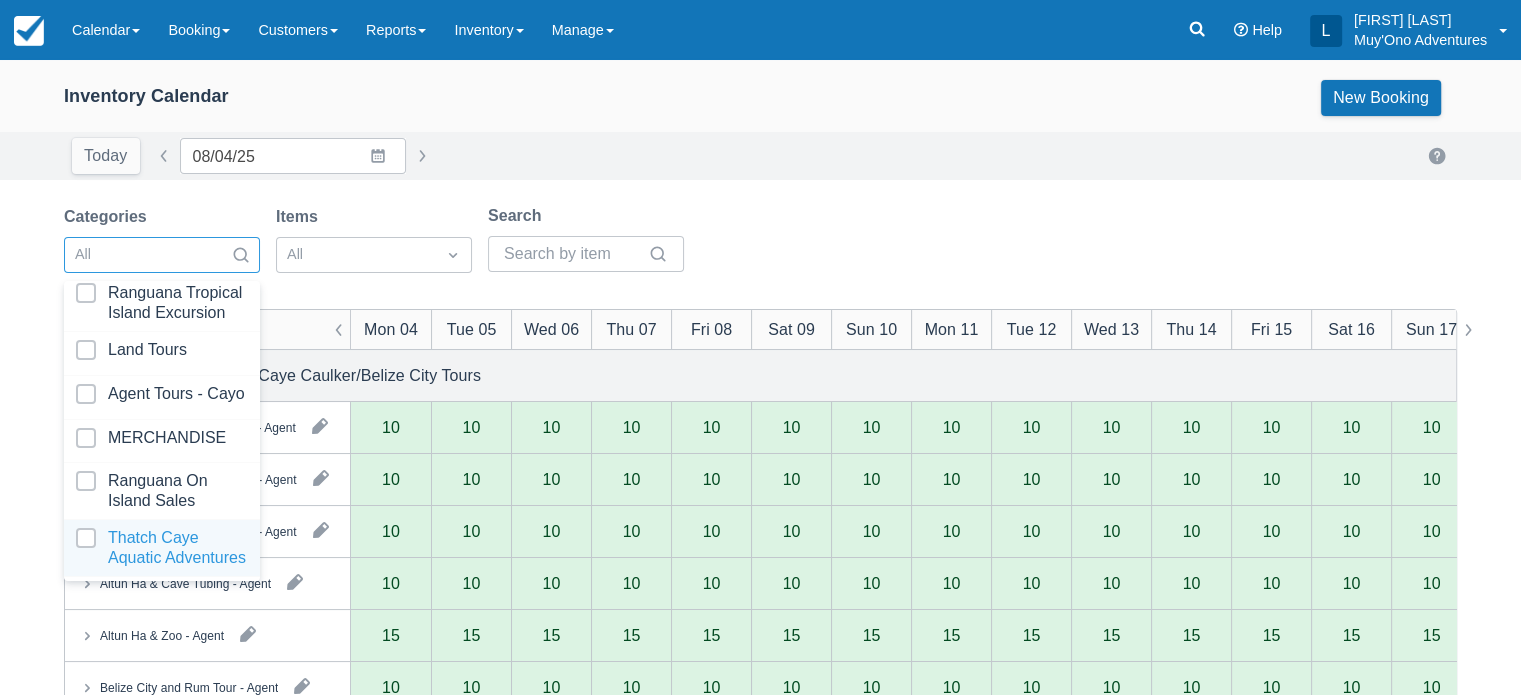click at bounding box center [162, 548] 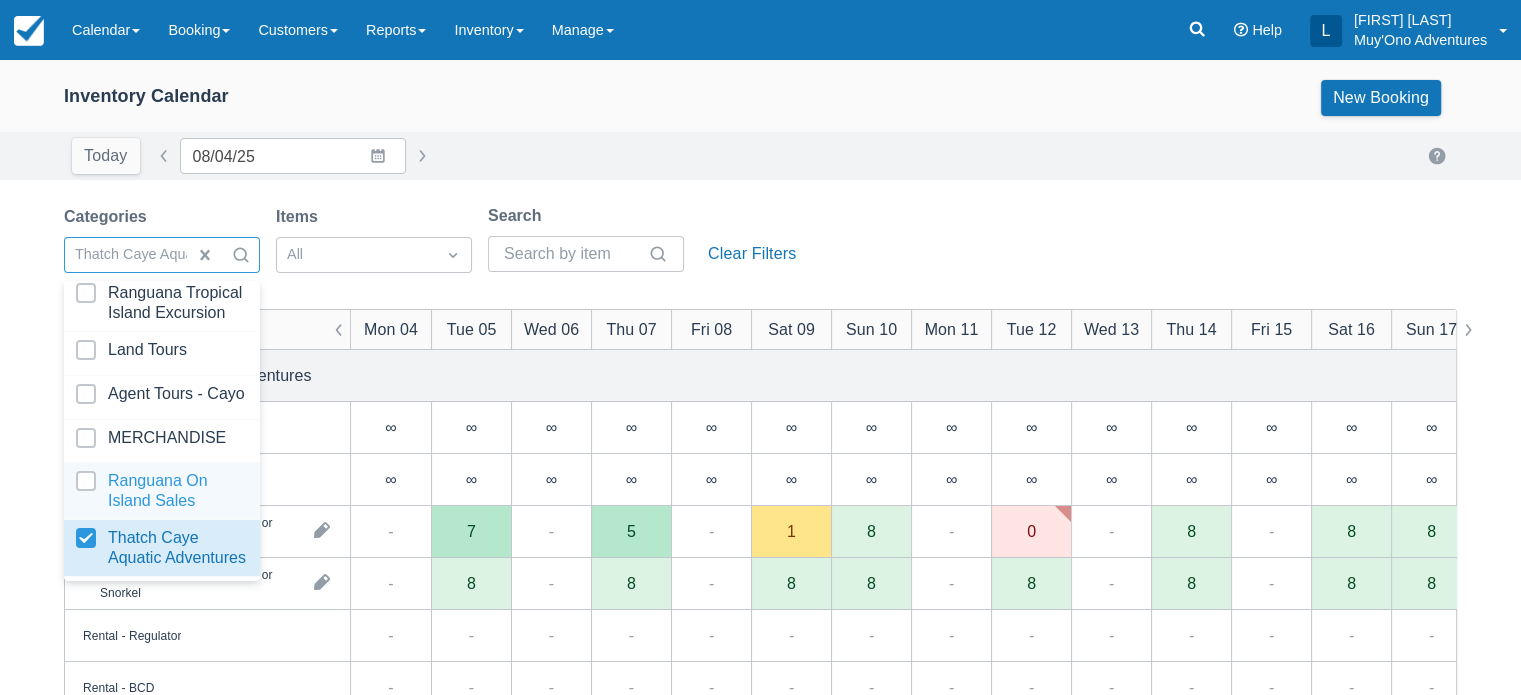 scroll, scrollTop: 262, scrollLeft: 0, axis: vertical 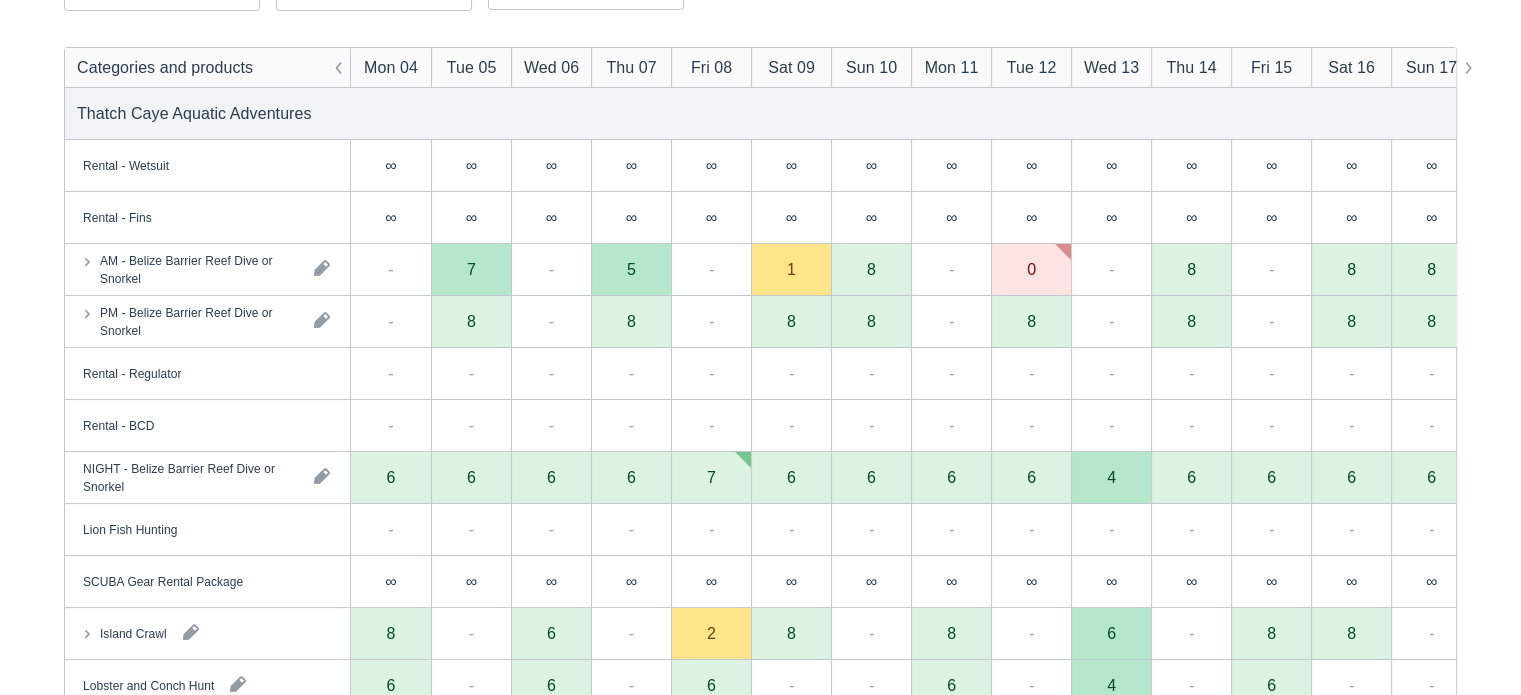 click on "-" at bounding box center (551, 374) 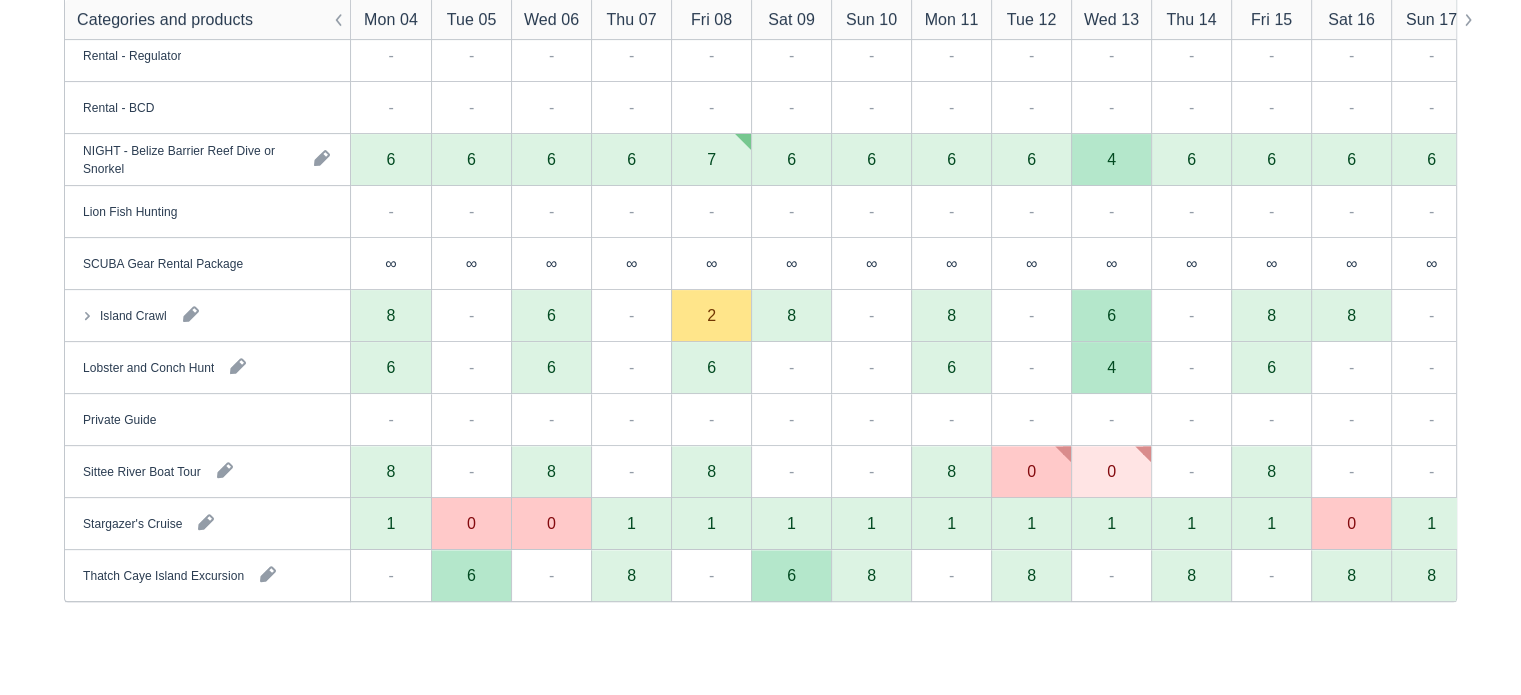 scroll, scrollTop: 526, scrollLeft: 0, axis: vertical 